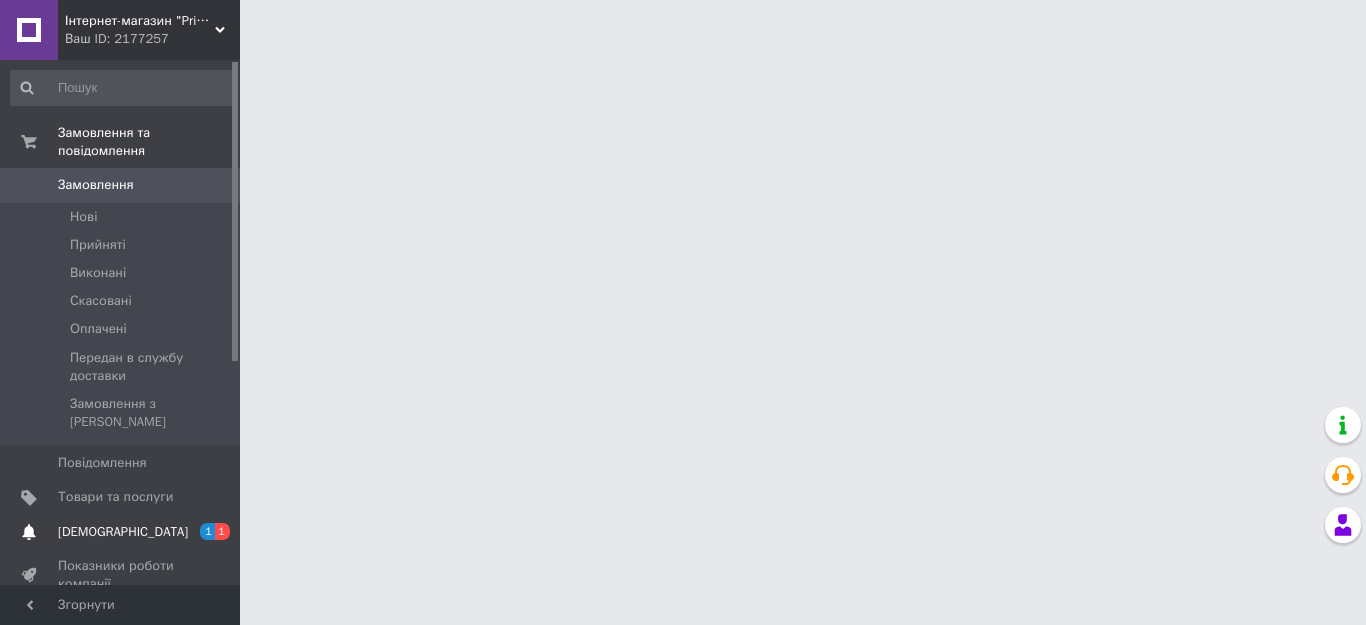 click on "[DEMOGRAPHIC_DATA]" at bounding box center [123, 532] 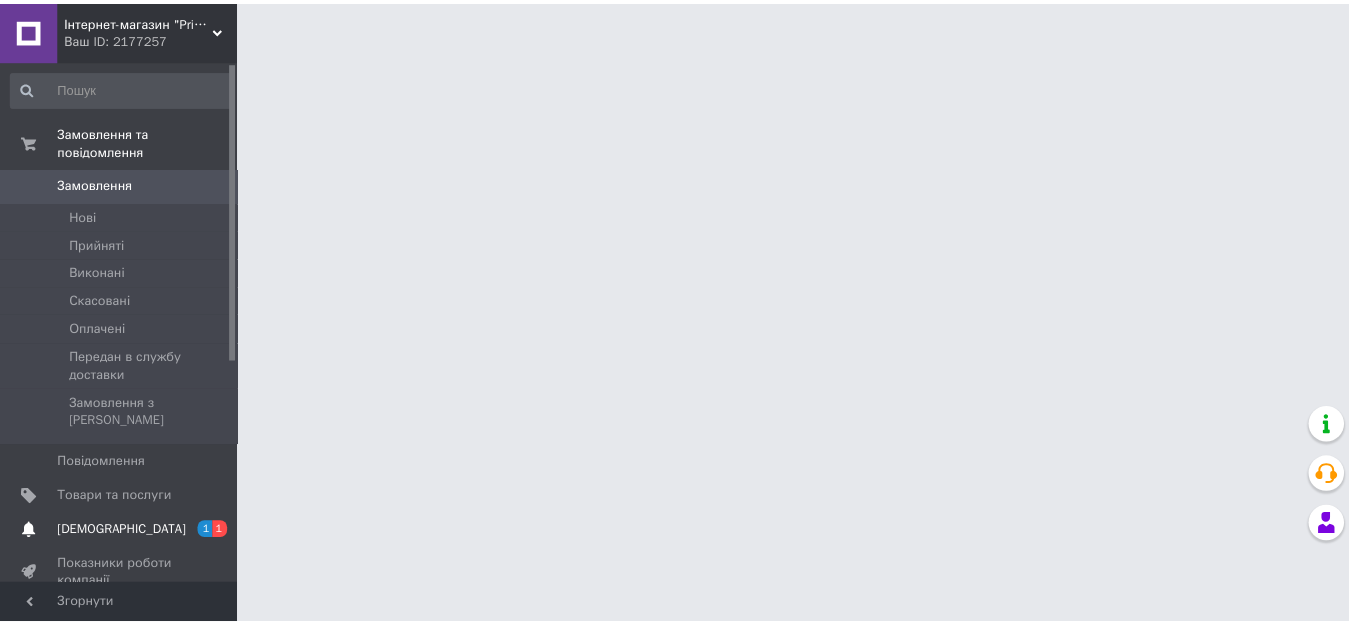 scroll, scrollTop: 0, scrollLeft: 0, axis: both 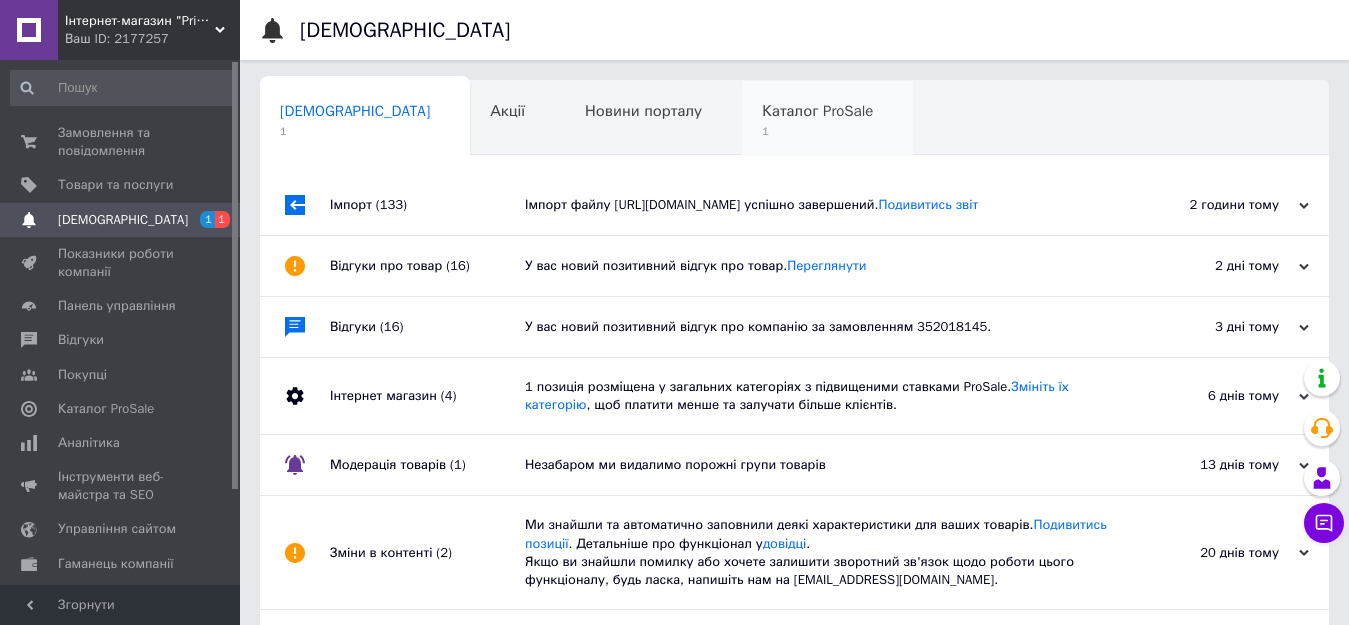 click on "1" at bounding box center (817, 131) 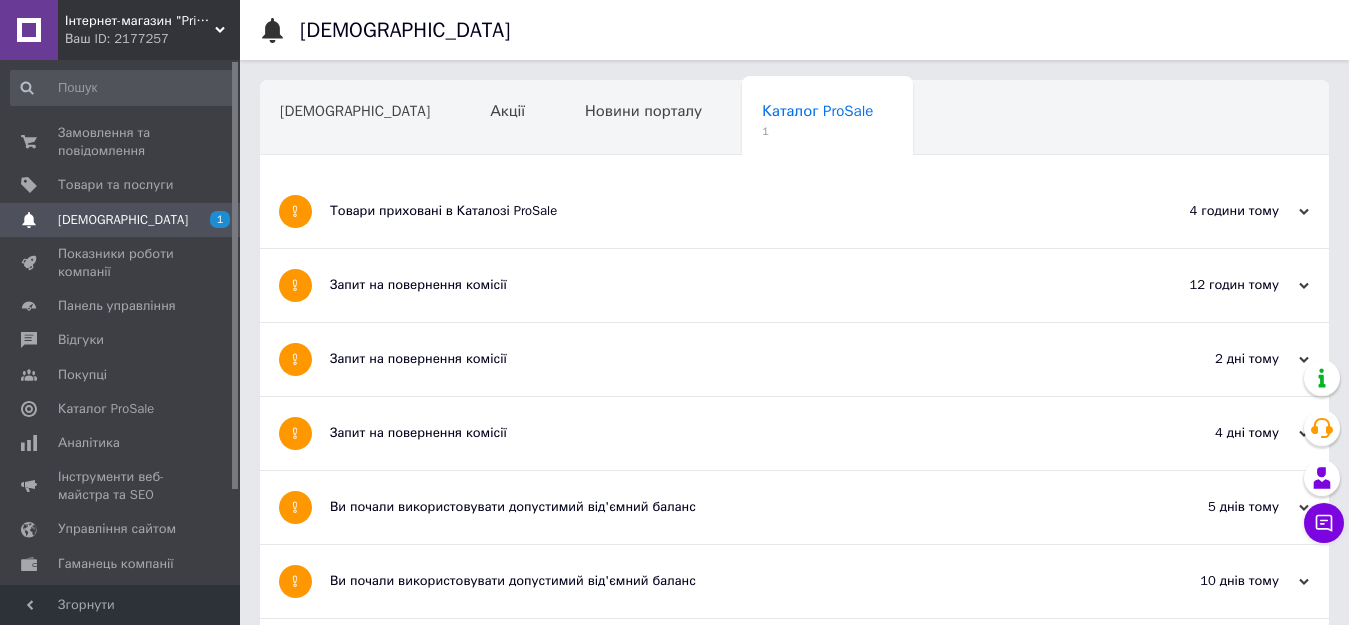 click on "Товари приховані в Каталозі ProSale" at bounding box center [719, 211] 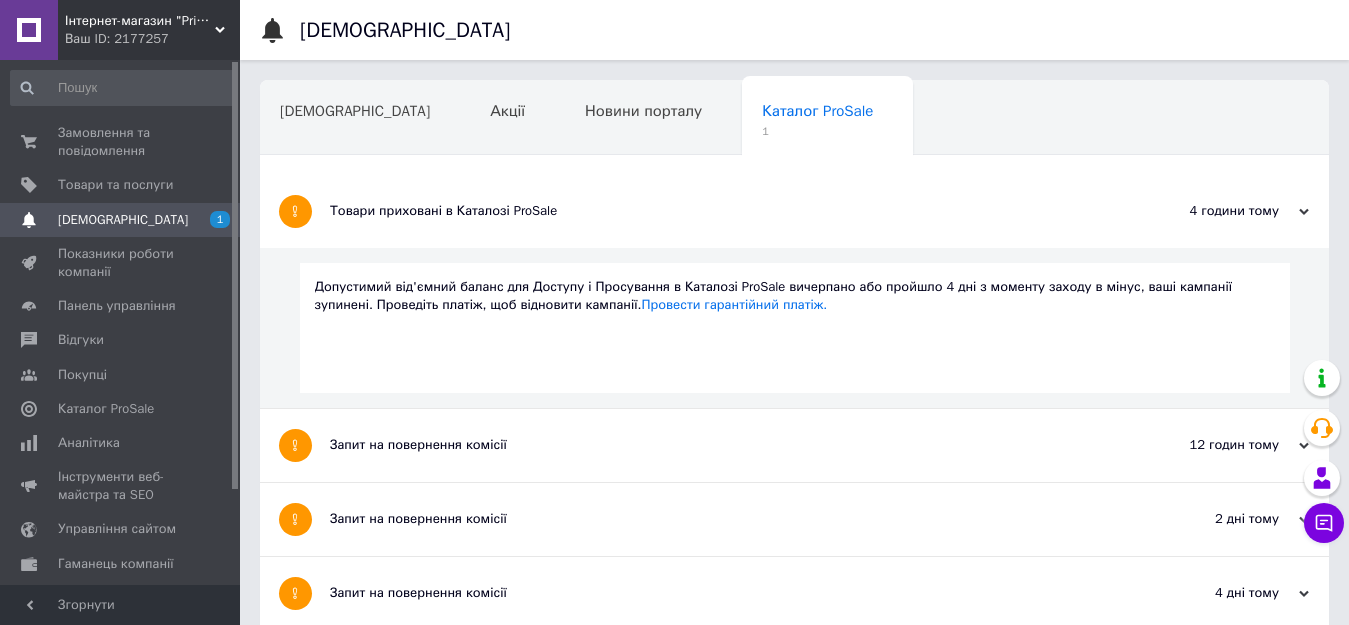 click on "Товари приховані в Каталозі ProSale" at bounding box center [719, 211] 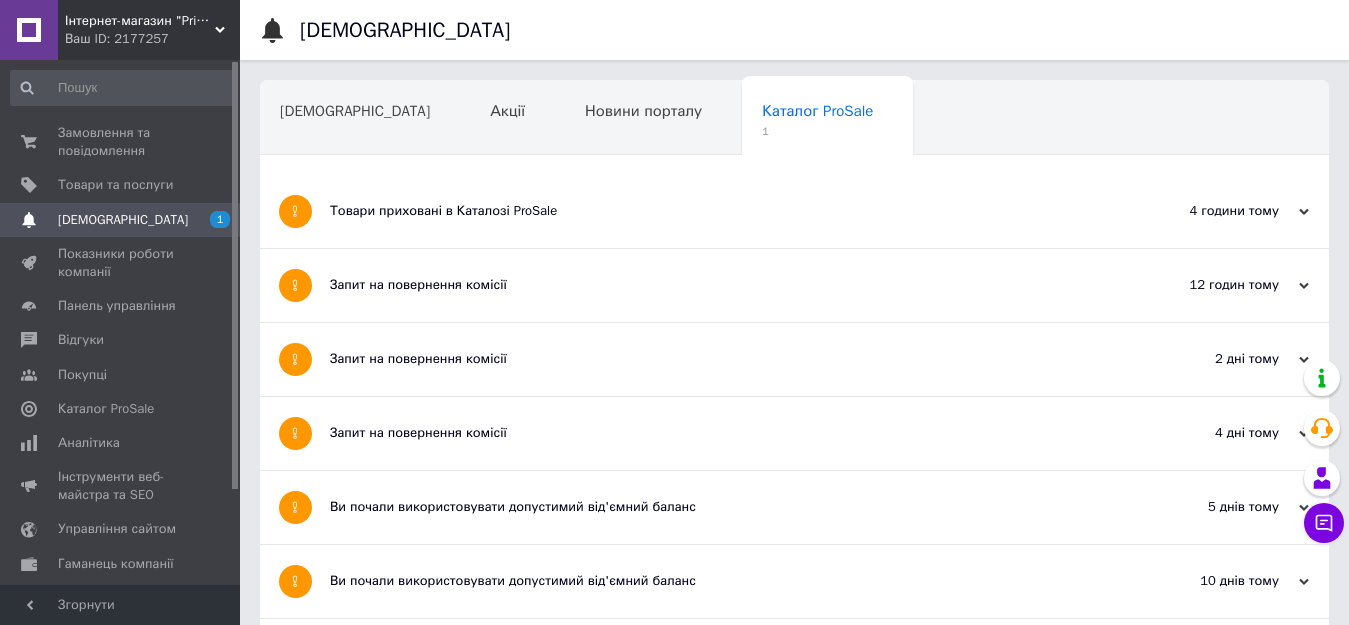 click on "Запит на повернення комісії" at bounding box center (719, 285) 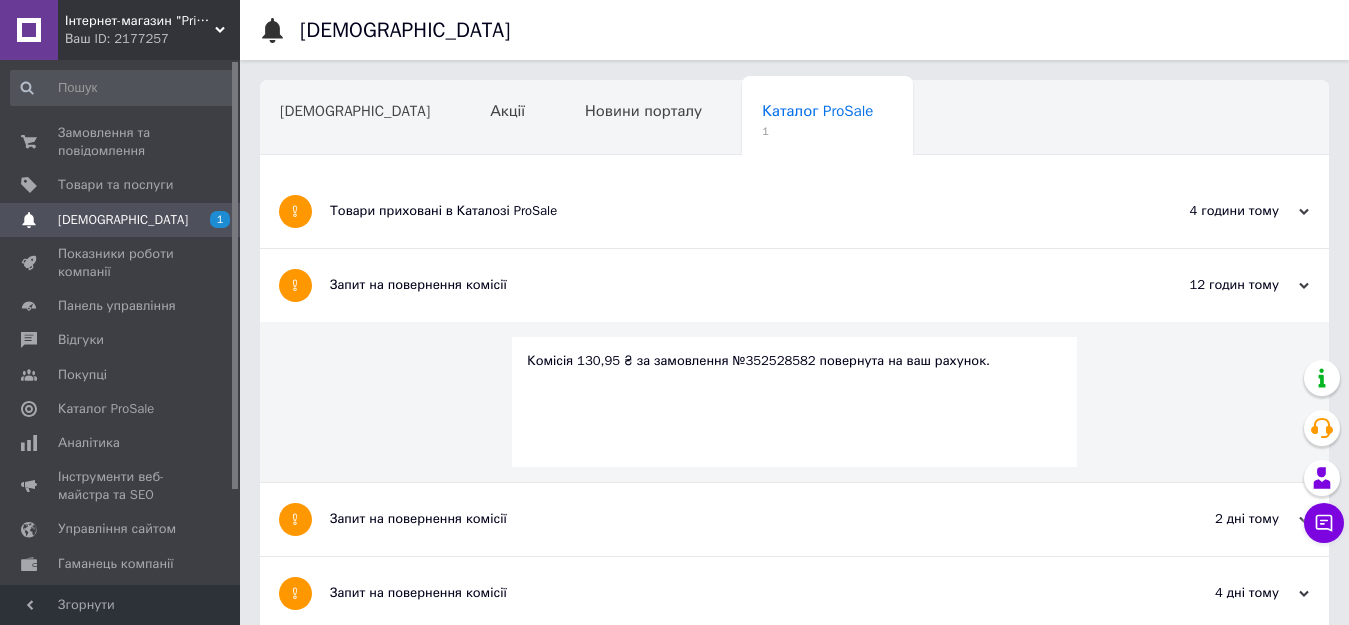 click on "Запит на повернення комісії" at bounding box center [719, 285] 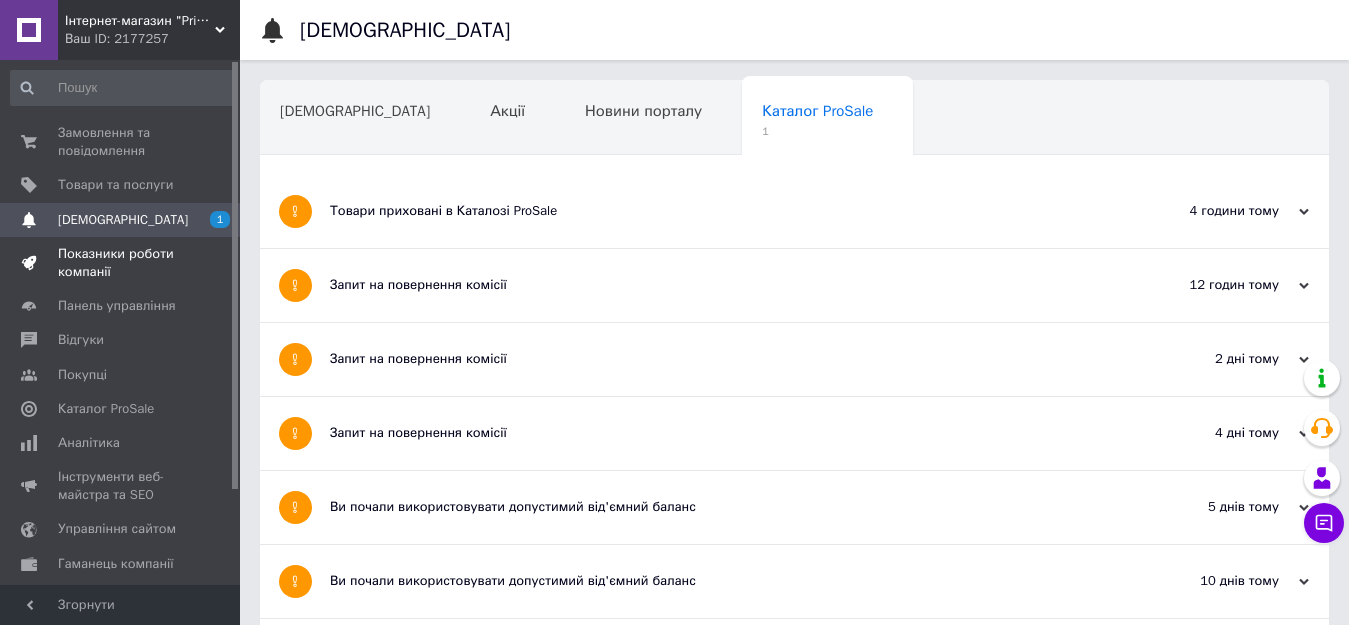 click on "Показники роботи компанії" at bounding box center [121, 263] 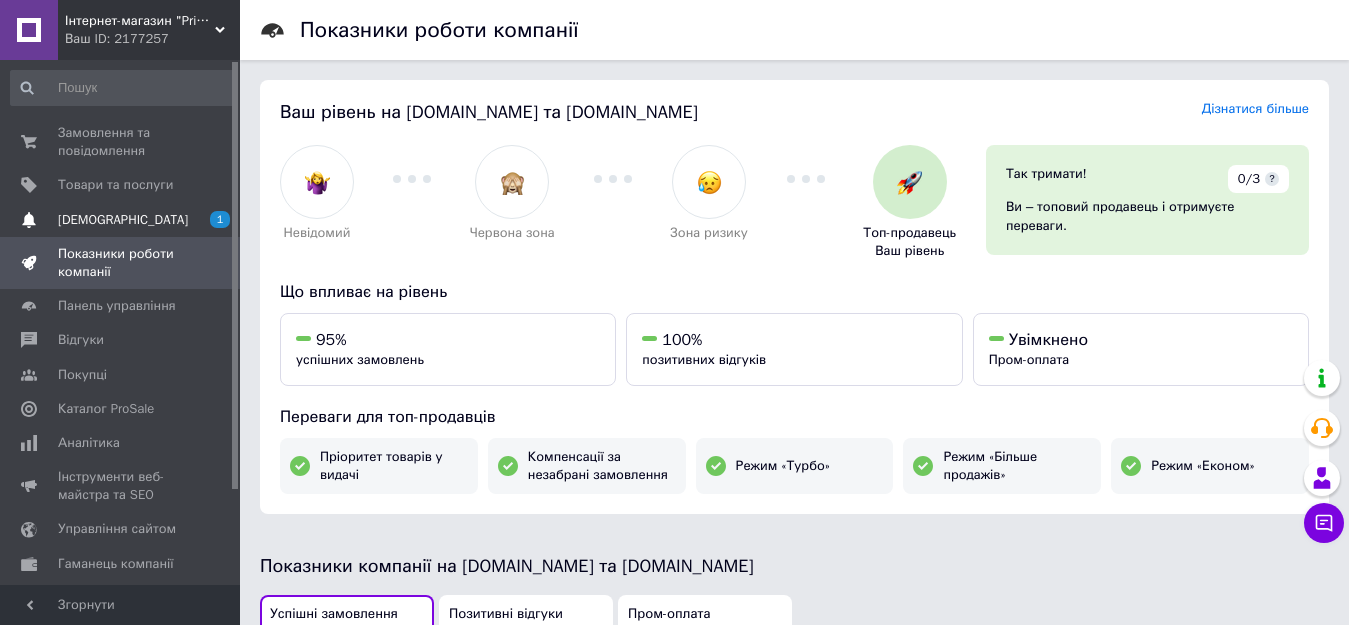click on "[DEMOGRAPHIC_DATA]" at bounding box center (123, 220) 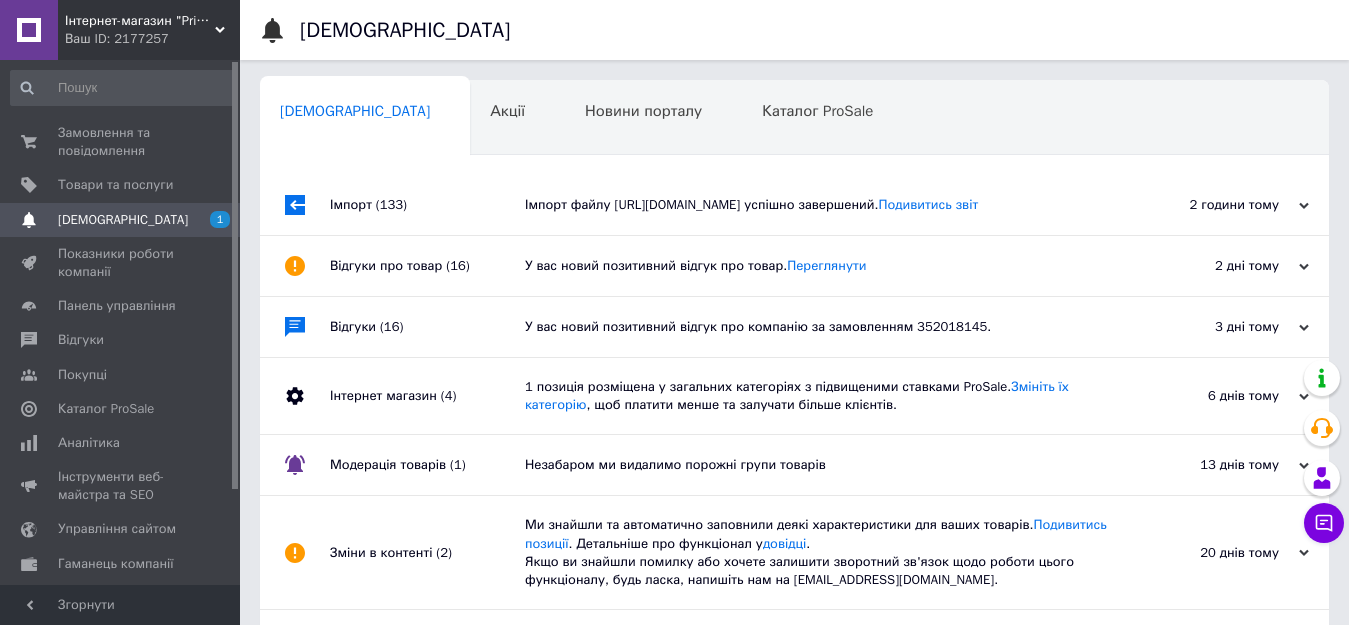 click on "У вас новий позитивний відгук про товар.  [GEOGRAPHIC_DATA]" at bounding box center (817, 266) 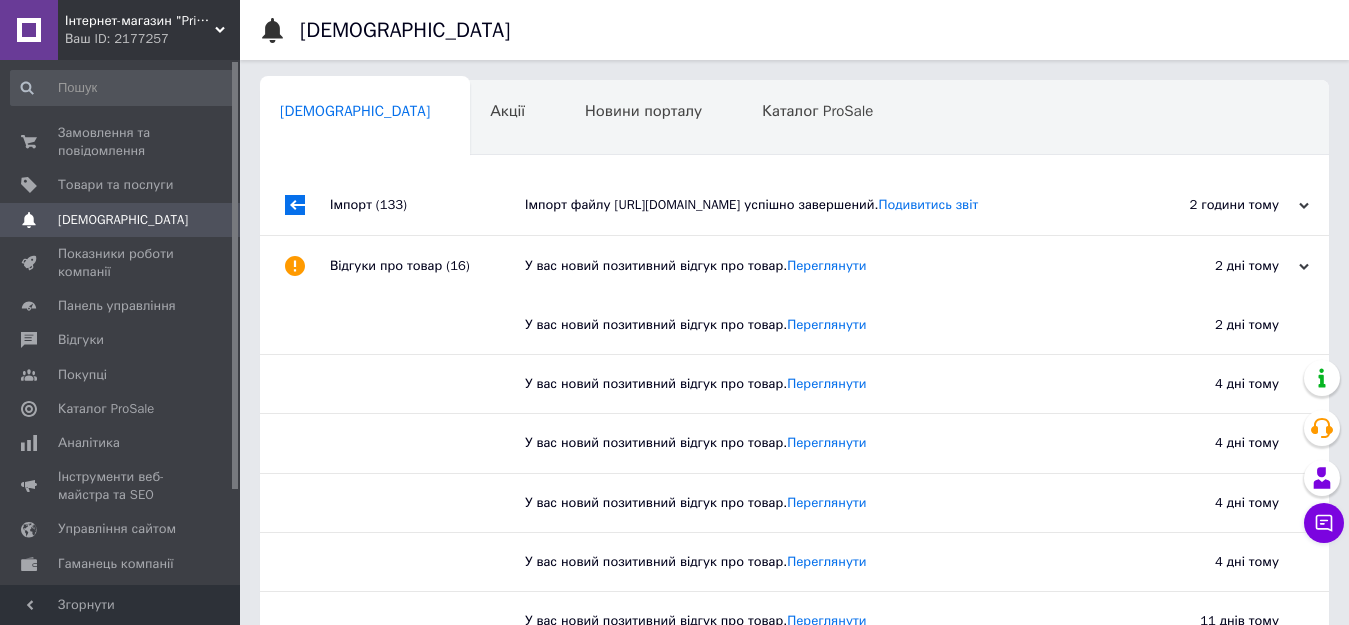 click on "У вас новий позитивний відгук про товар.  [GEOGRAPHIC_DATA]" at bounding box center (817, 266) 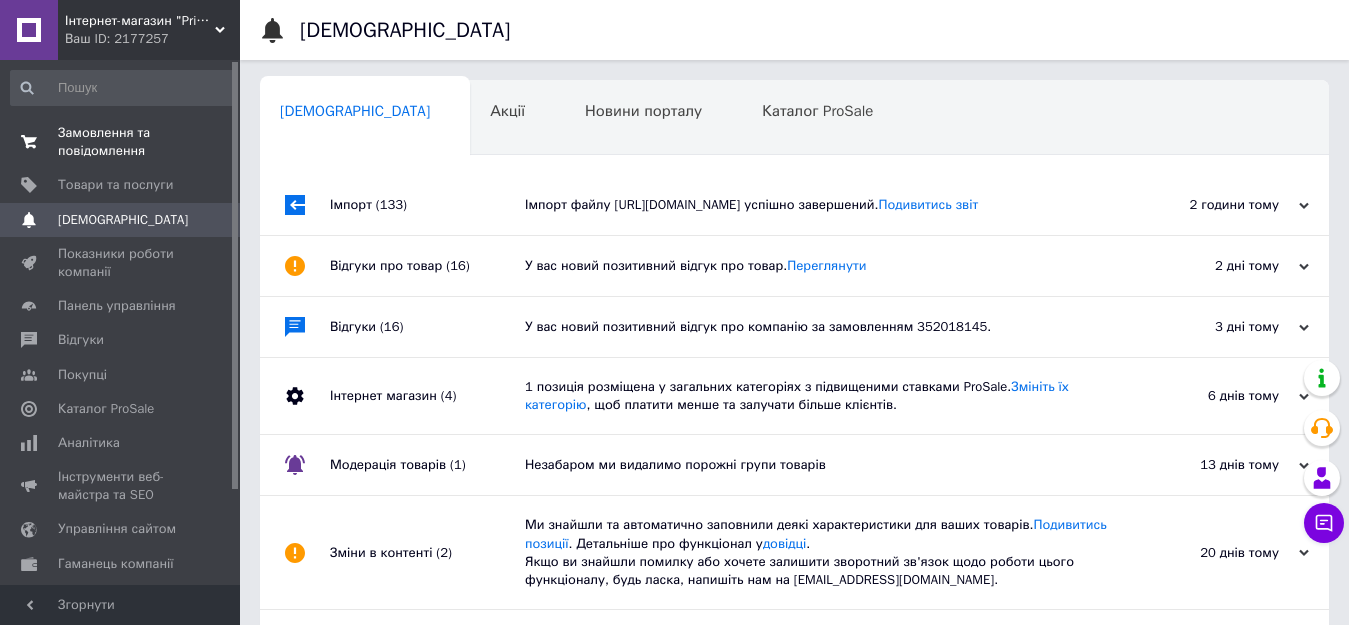 click on "Замовлення та повідомлення" at bounding box center (121, 142) 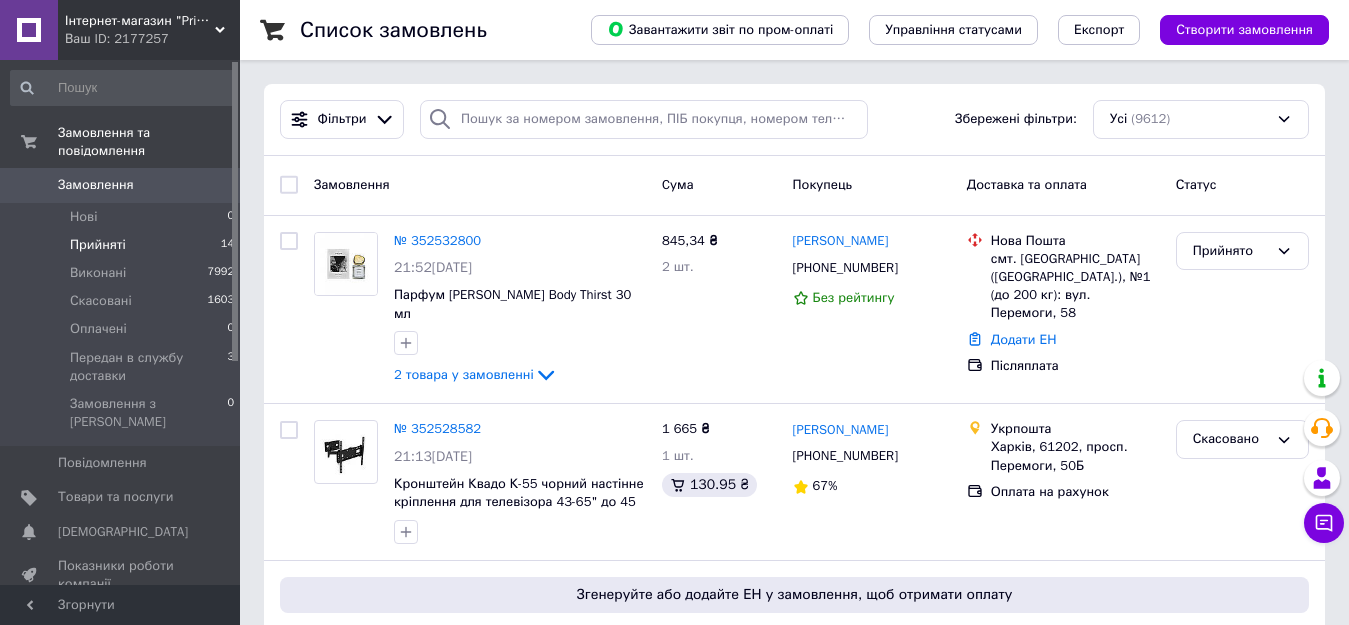 click on "Прийняті" at bounding box center [98, 245] 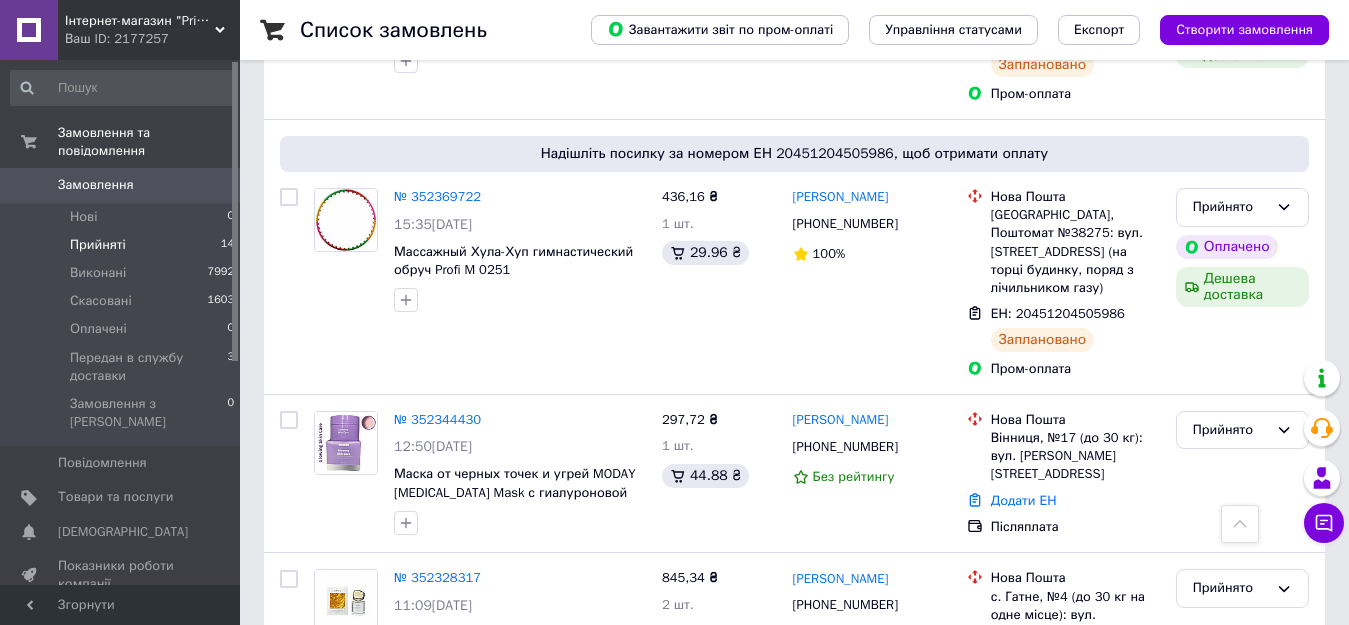 scroll, scrollTop: 2275, scrollLeft: 0, axis: vertical 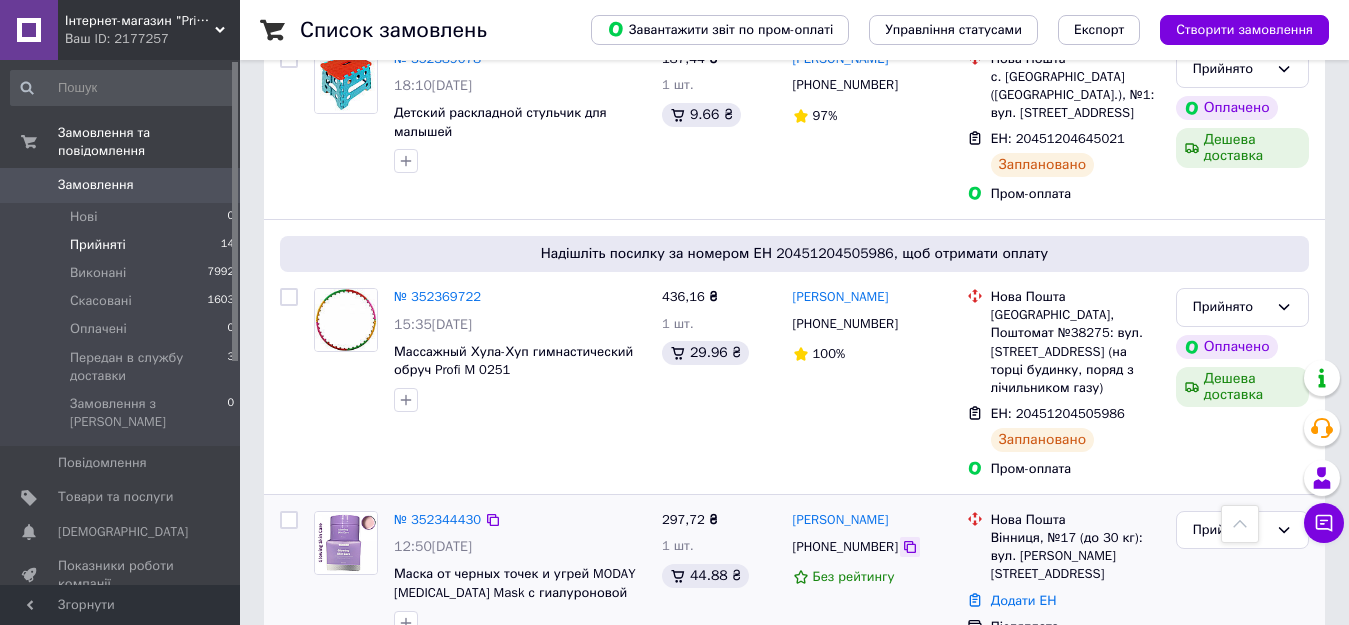 click 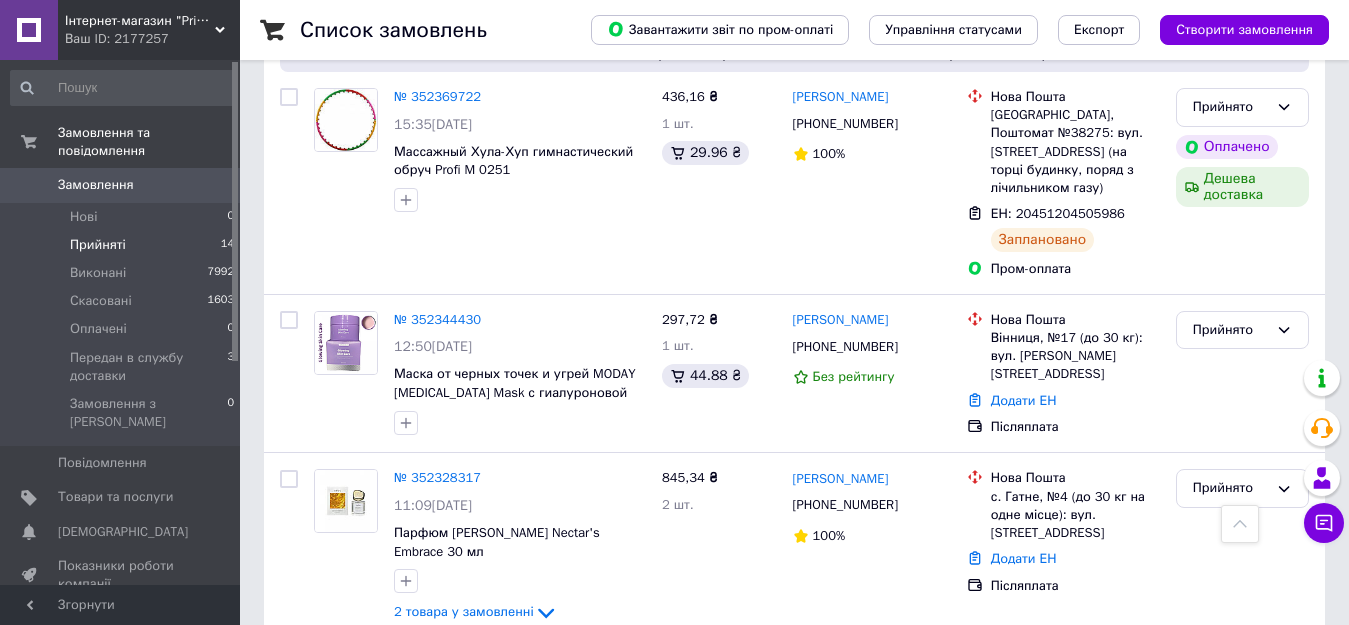 scroll, scrollTop: 2275, scrollLeft: 0, axis: vertical 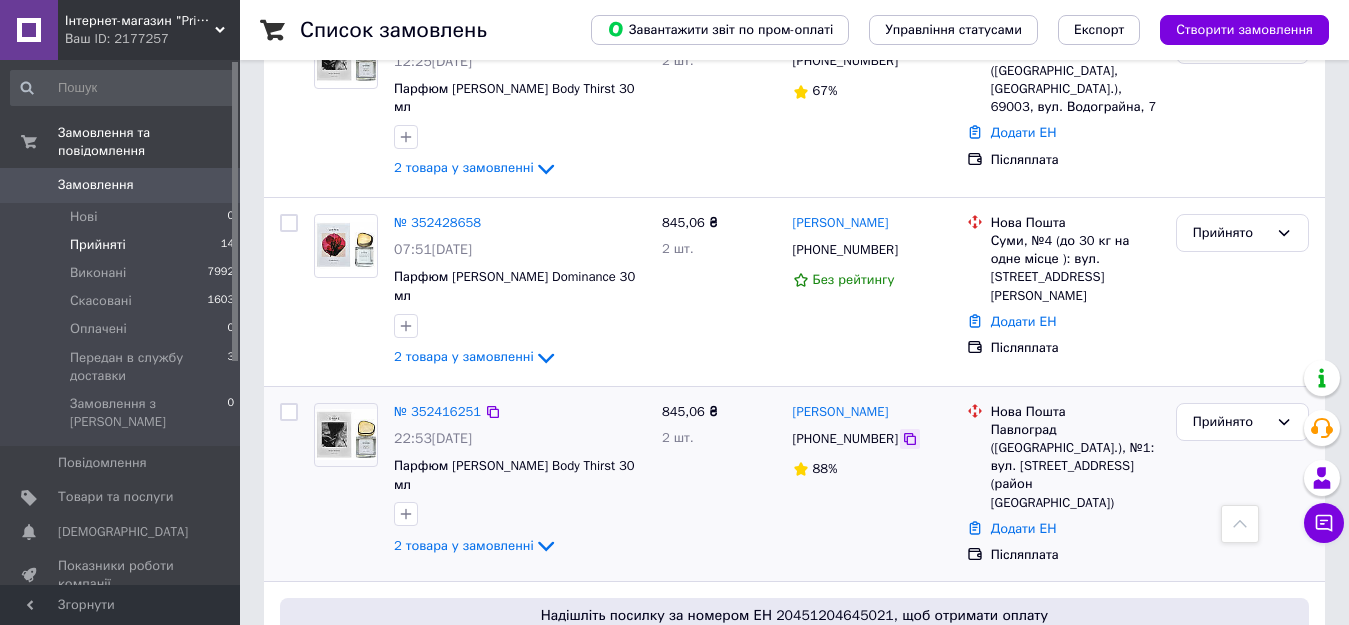 click 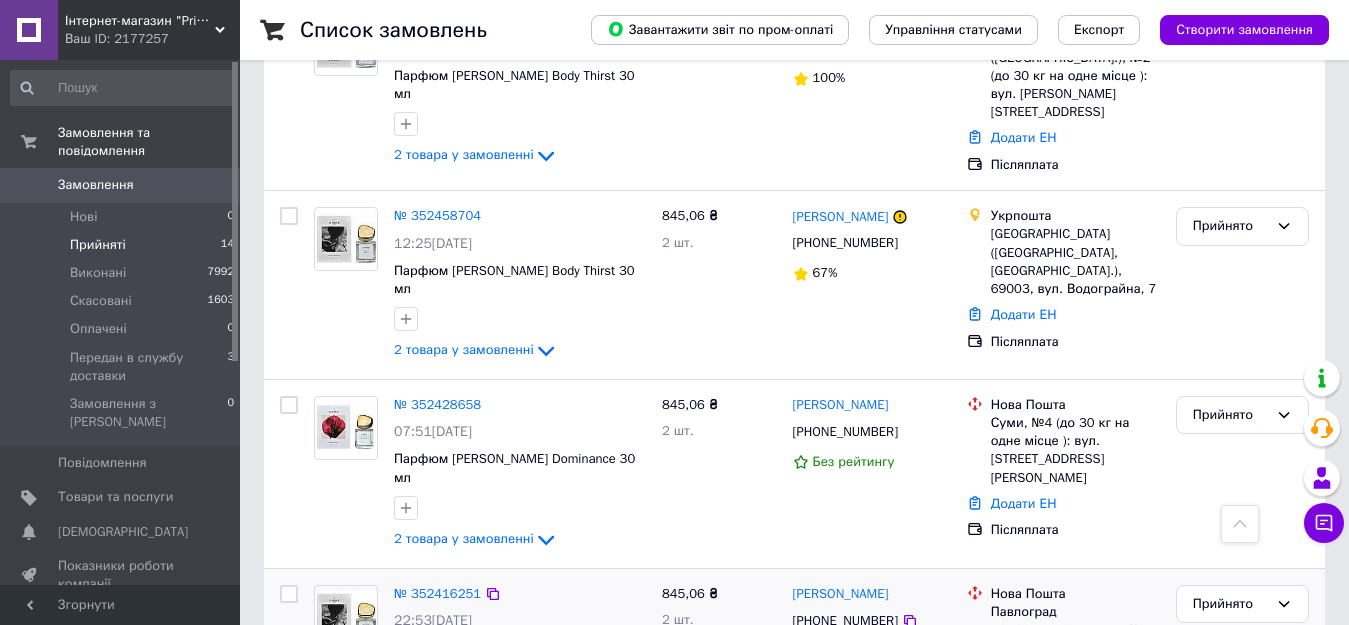 scroll, scrollTop: 1475, scrollLeft: 0, axis: vertical 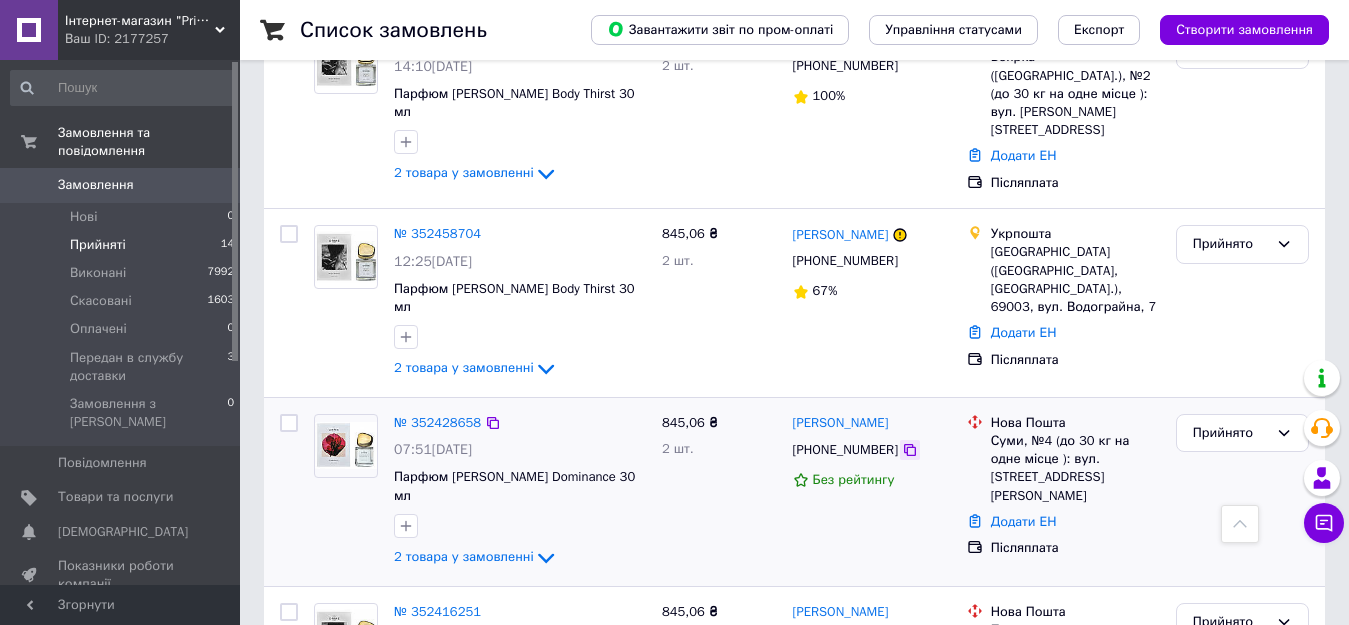 click 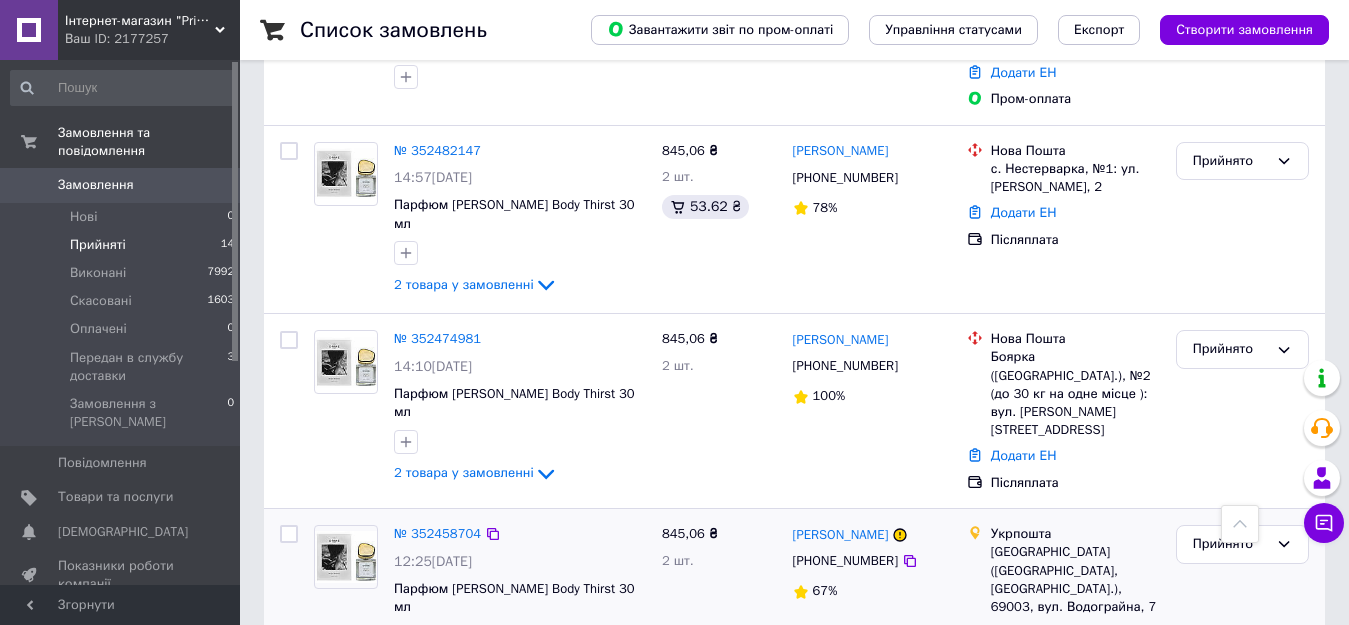 scroll, scrollTop: 1075, scrollLeft: 0, axis: vertical 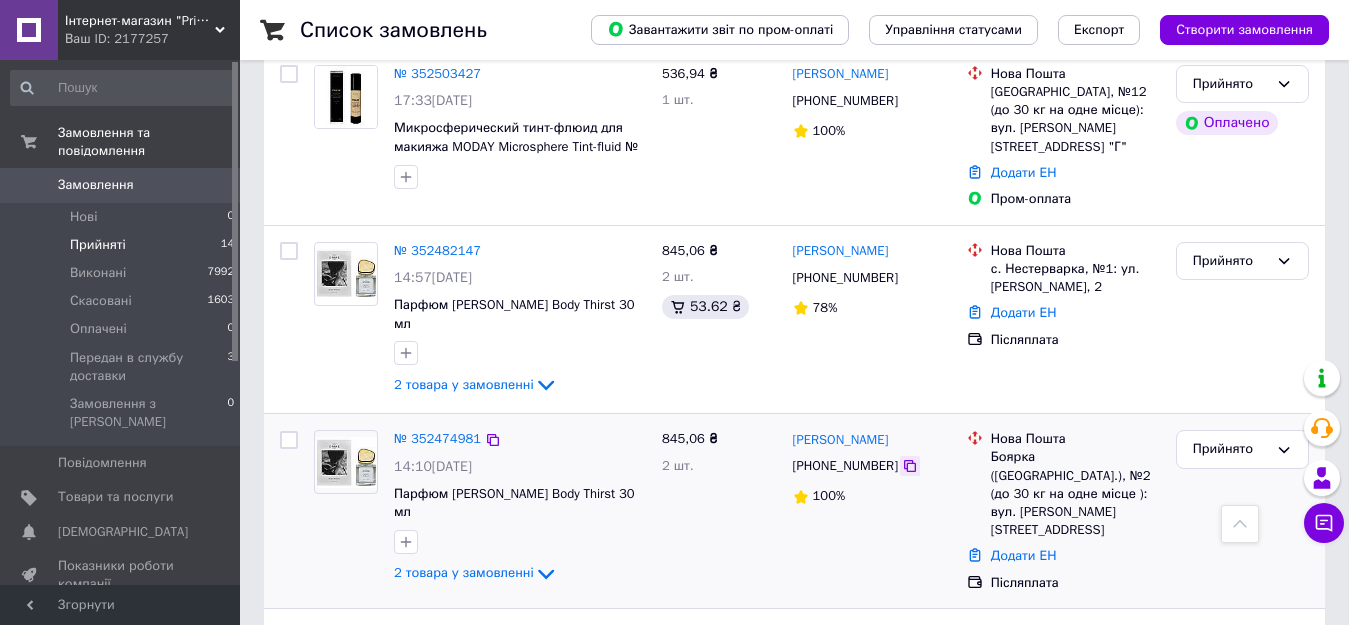 click 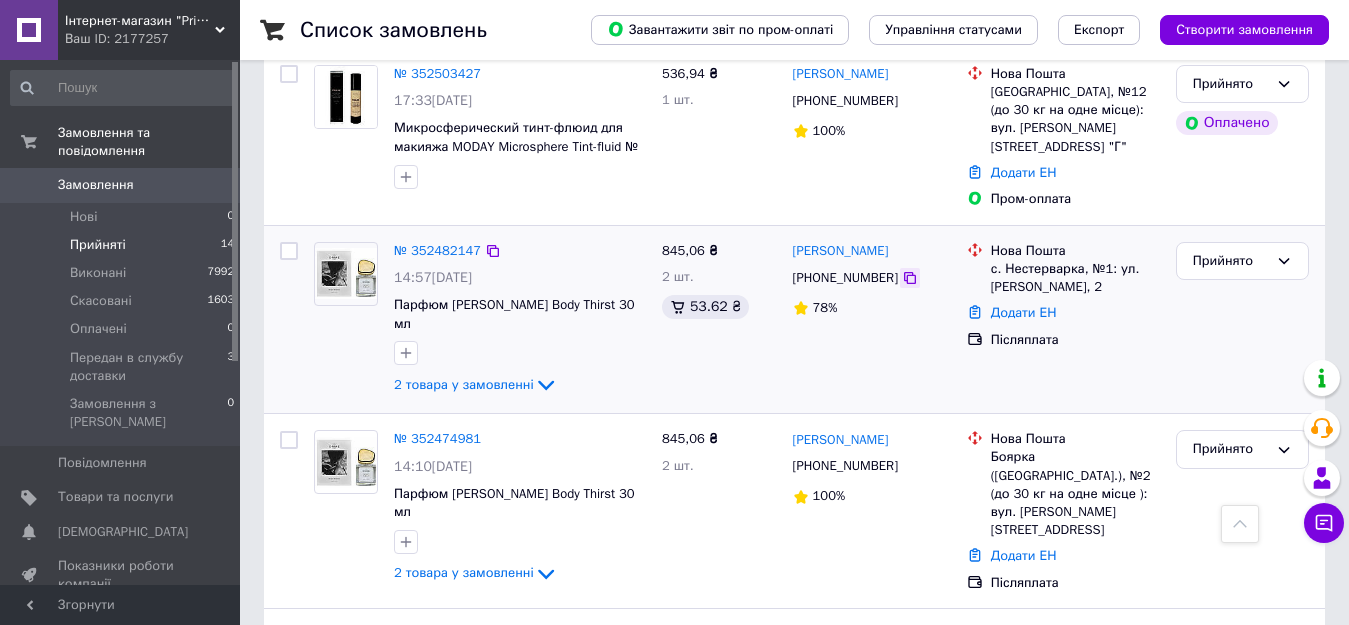 click 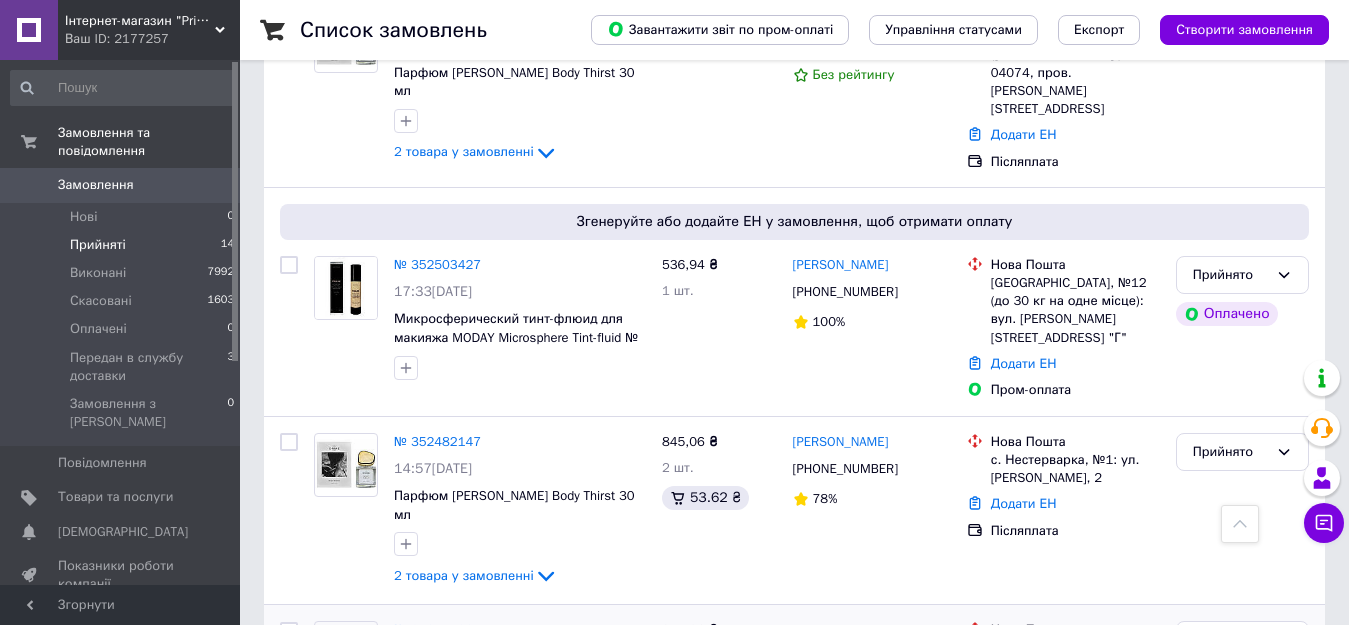 scroll, scrollTop: 875, scrollLeft: 0, axis: vertical 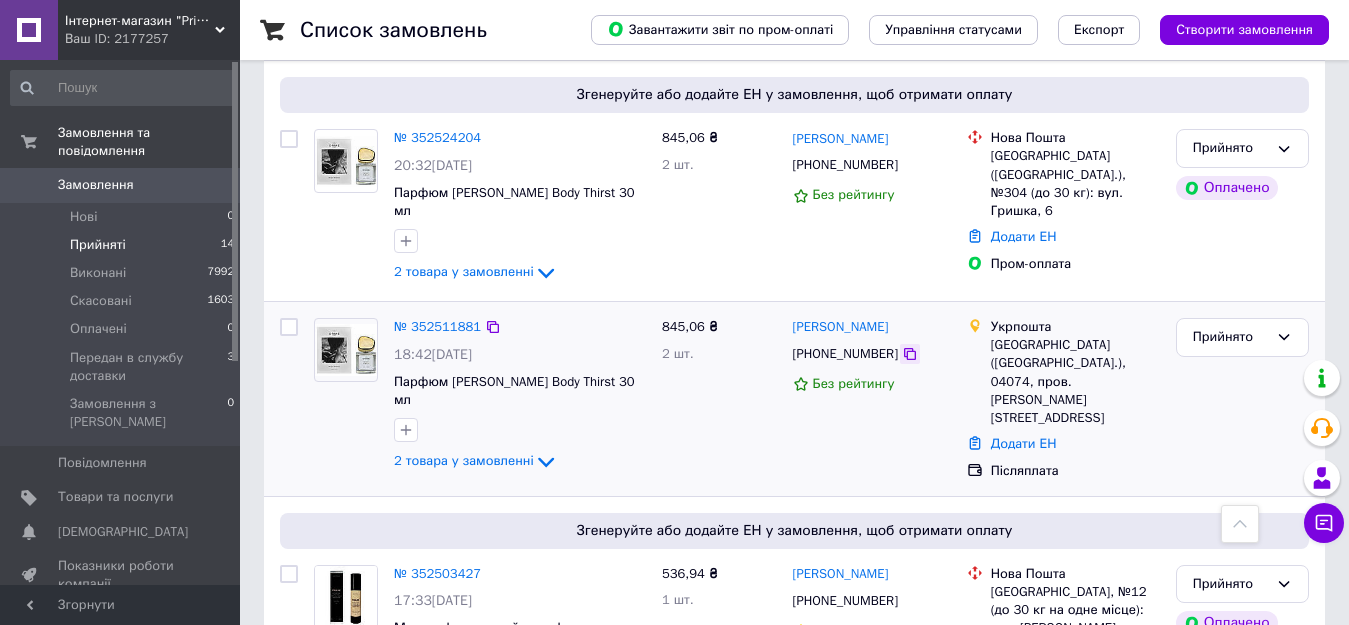 click 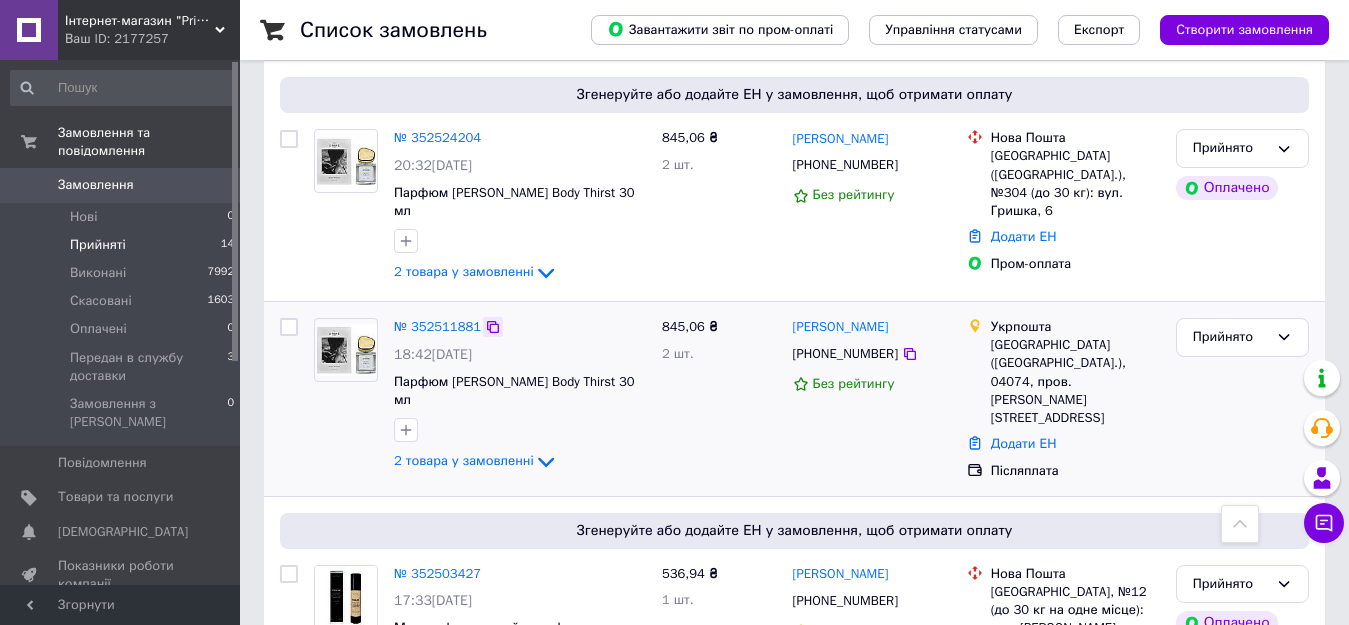 click 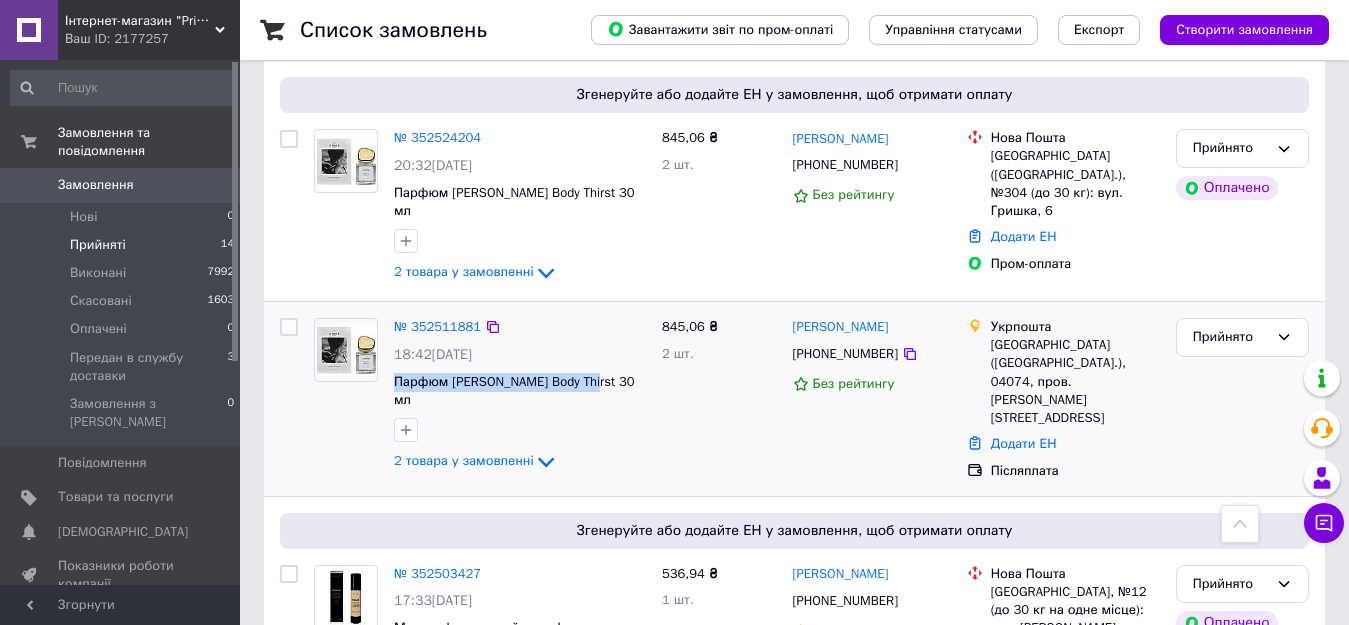 drag, startPoint x: 390, startPoint y: 344, endPoint x: 598, endPoint y: 348, distance: 208.03845 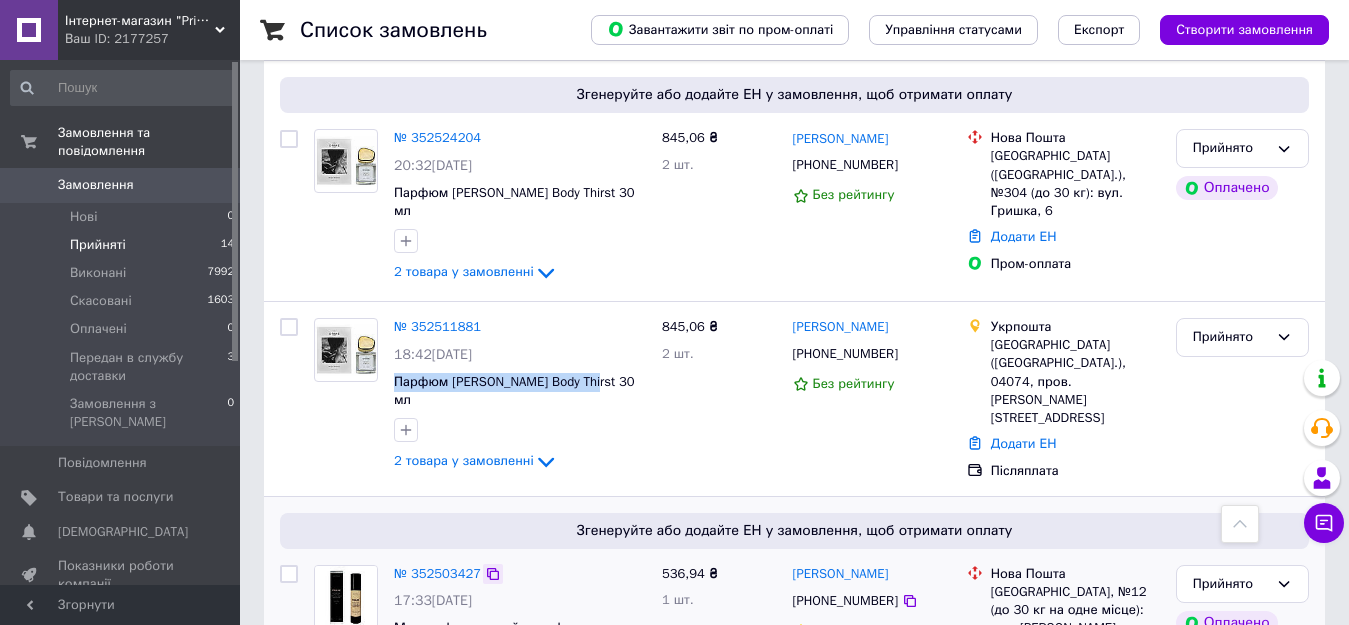 copy on "Парфюм [PERSON_NAME] Body Thirst 30 мл" 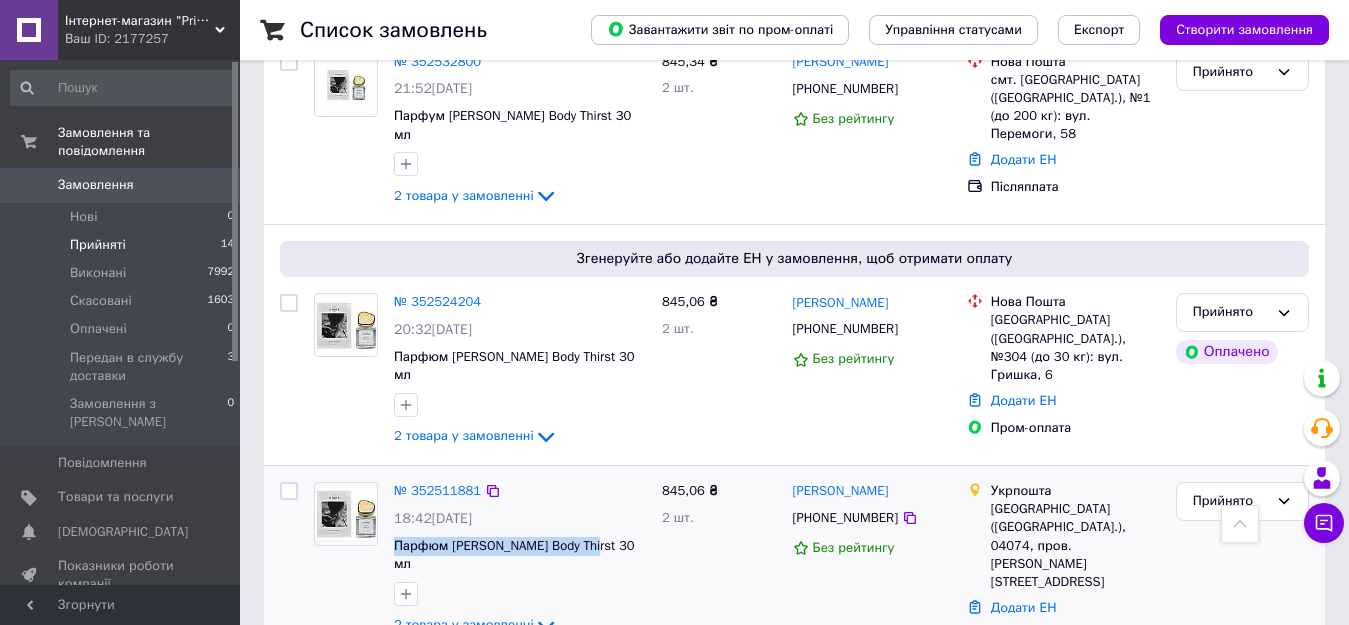 scroll, scrollTop: 375, scrollLeft: 0, axis: vertical 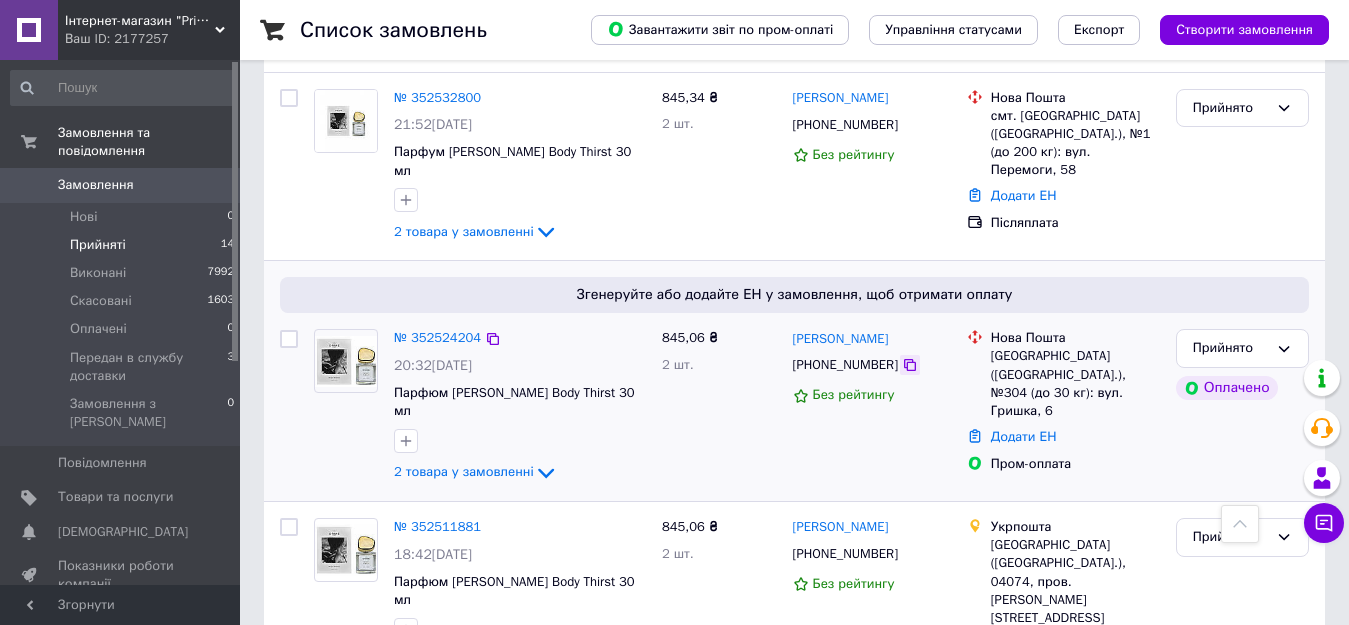 click 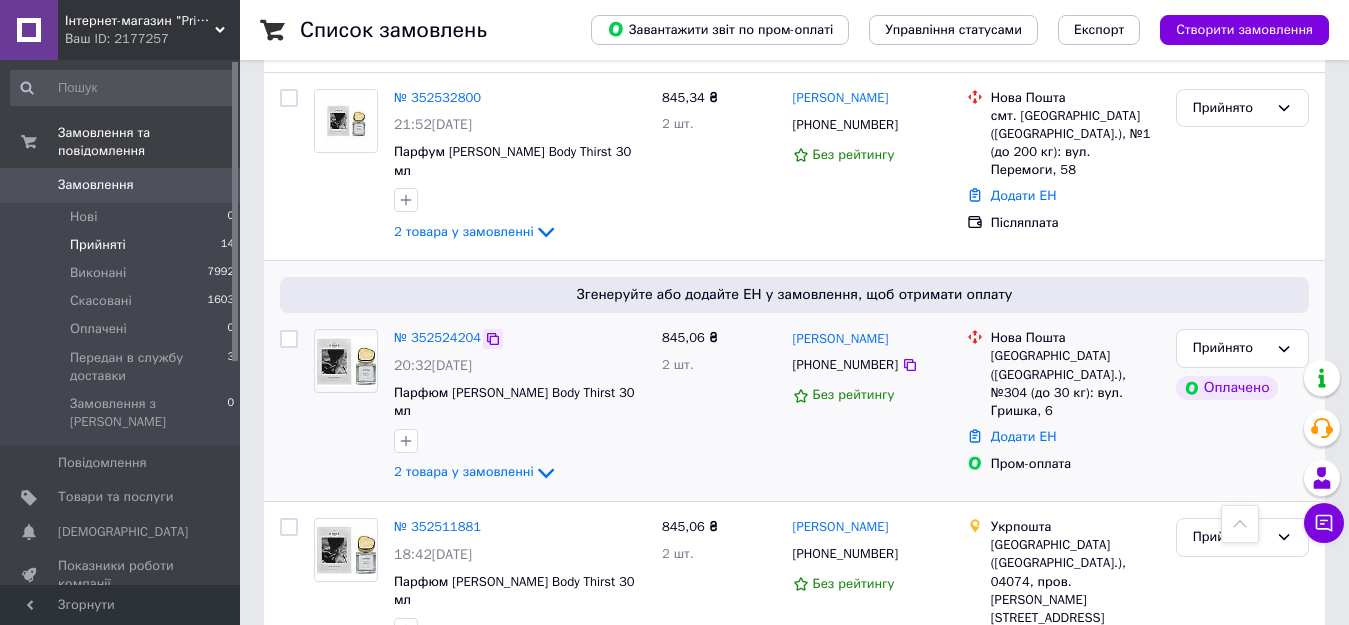 click 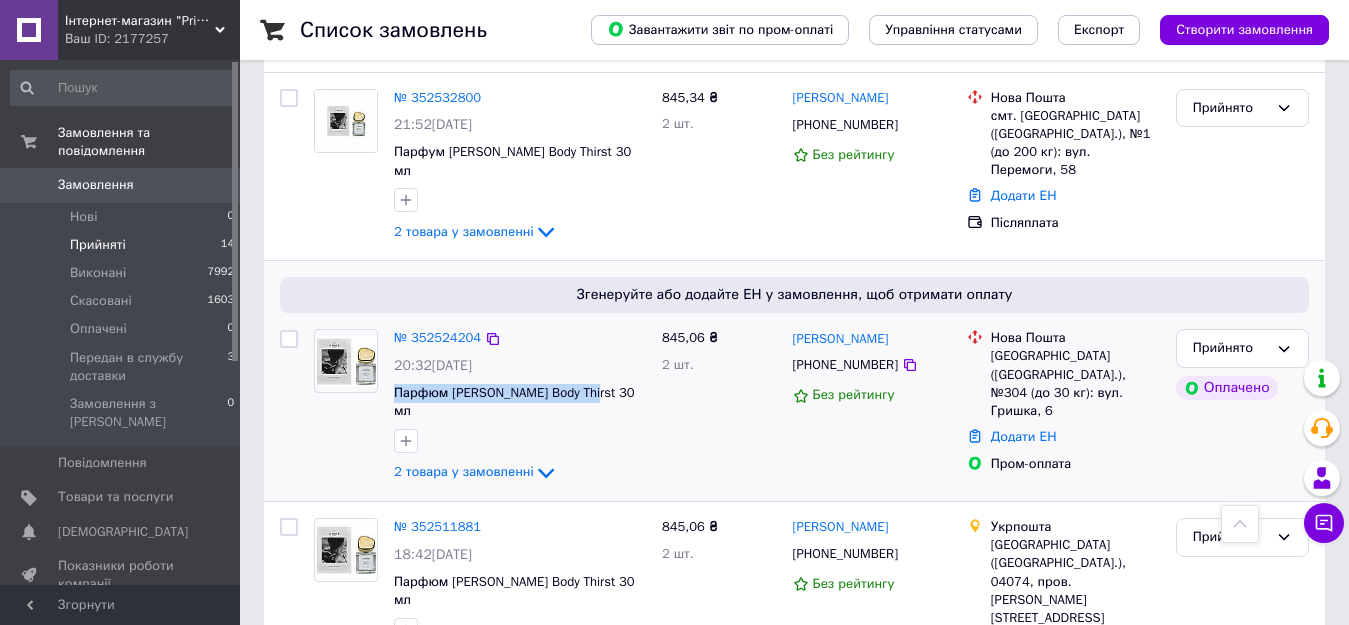 drag, startPoint x: 390, startPoint y: 372, endPoint x: 626, endPoint y: 381, distance: 236.17155 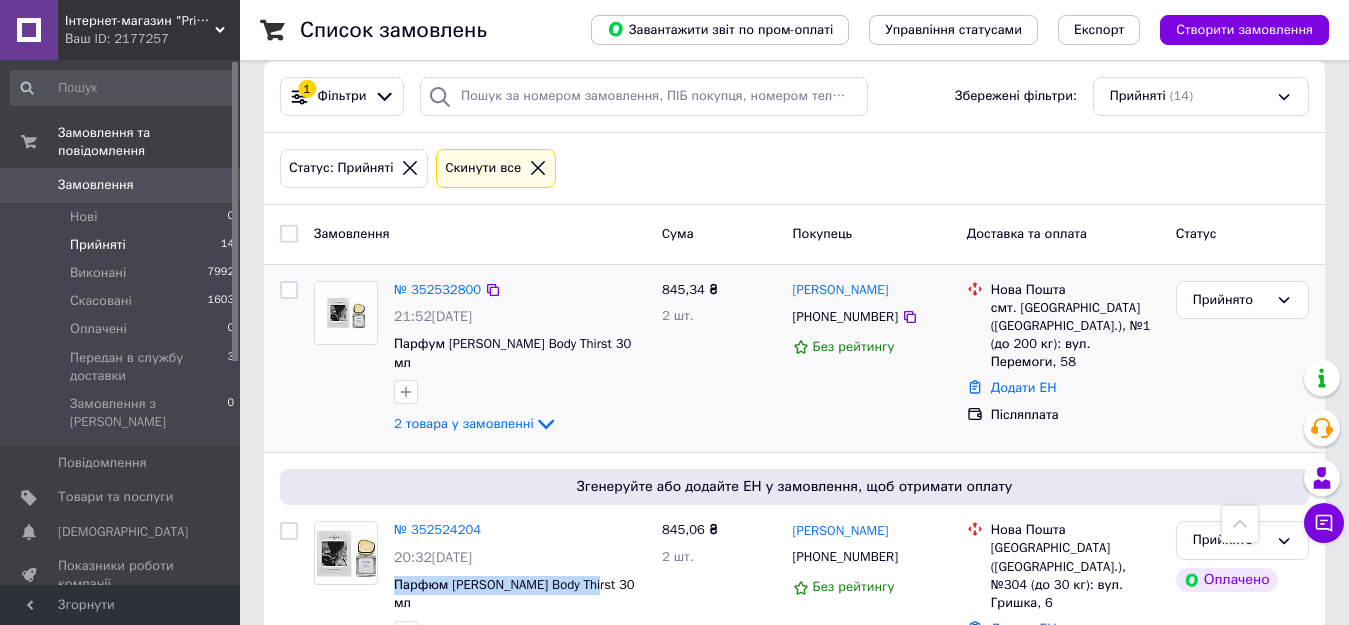 scroll, scrollTop: 175, scrollLeft: 0, axis: vertical 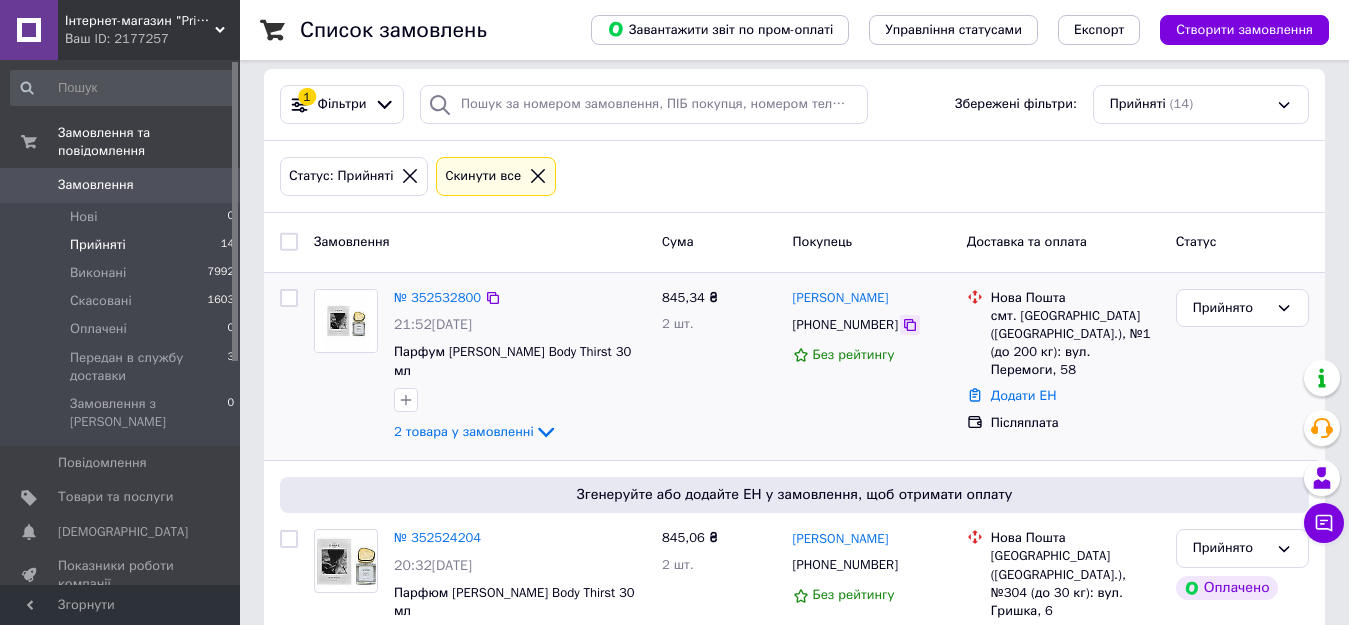 click 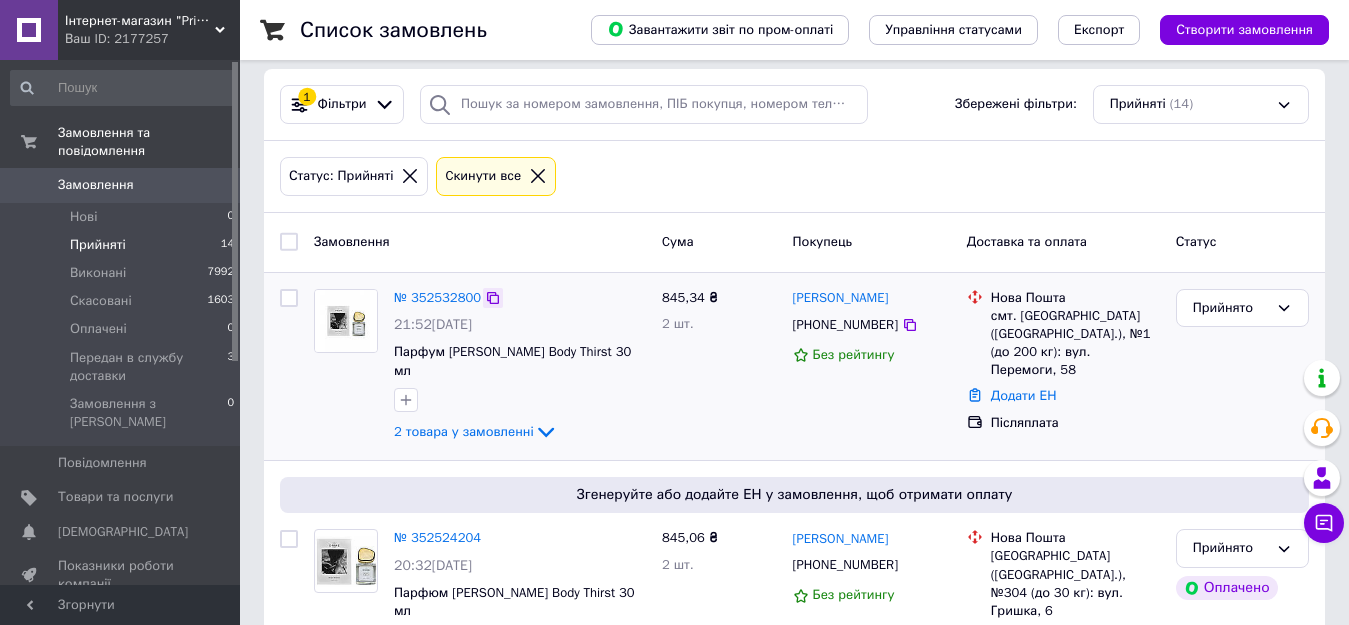 click 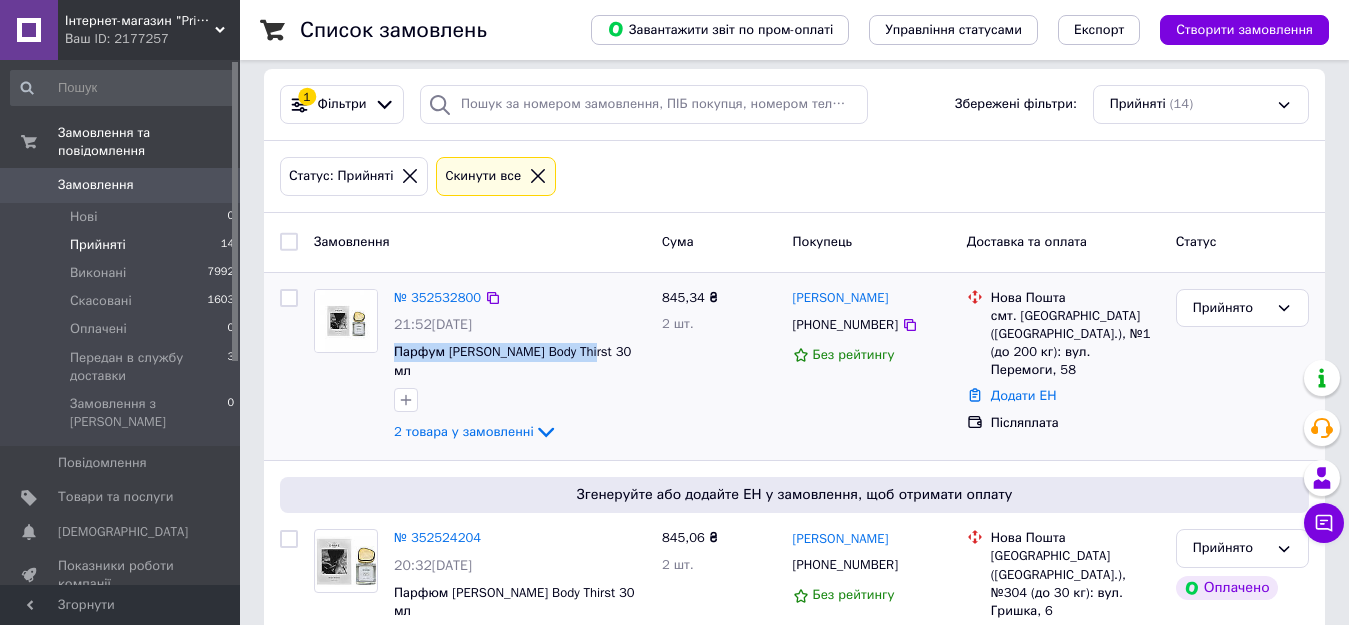drag, startPoint x: 391, startPoint y: 351, endPoint x: 591, endPoint y: 353, distance: 200.01 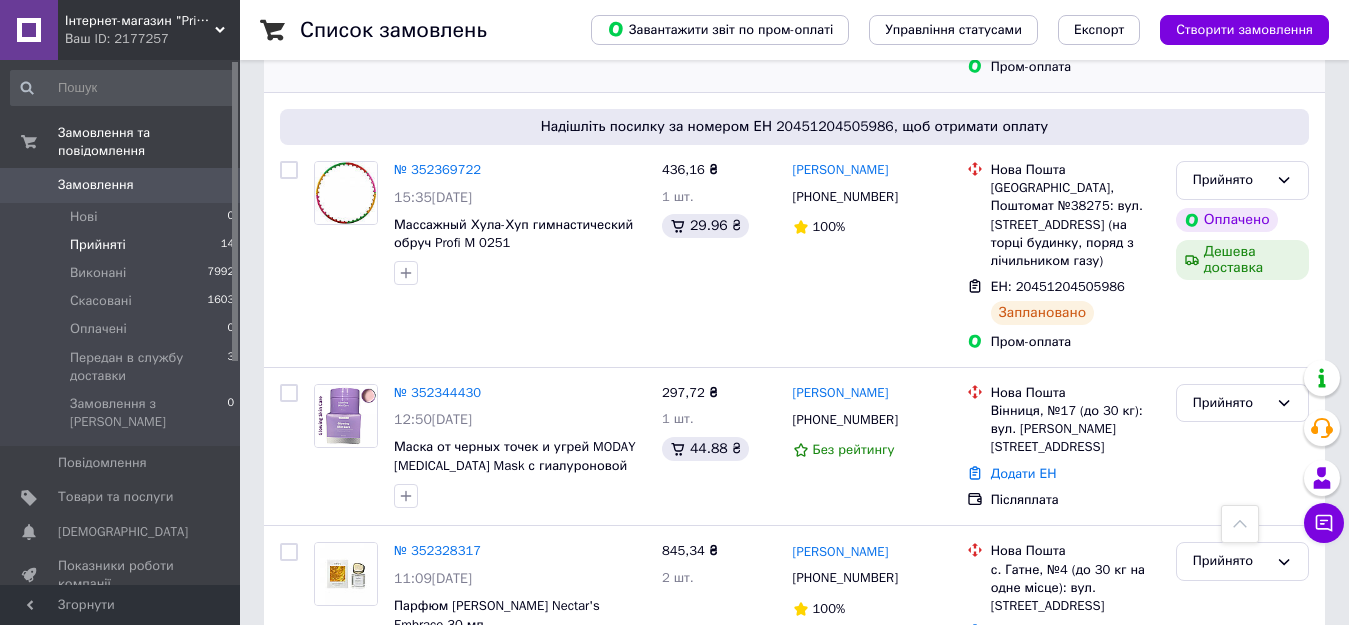 scroll, scrollTop: 2475, scrollLeft: 0, axis: vertical 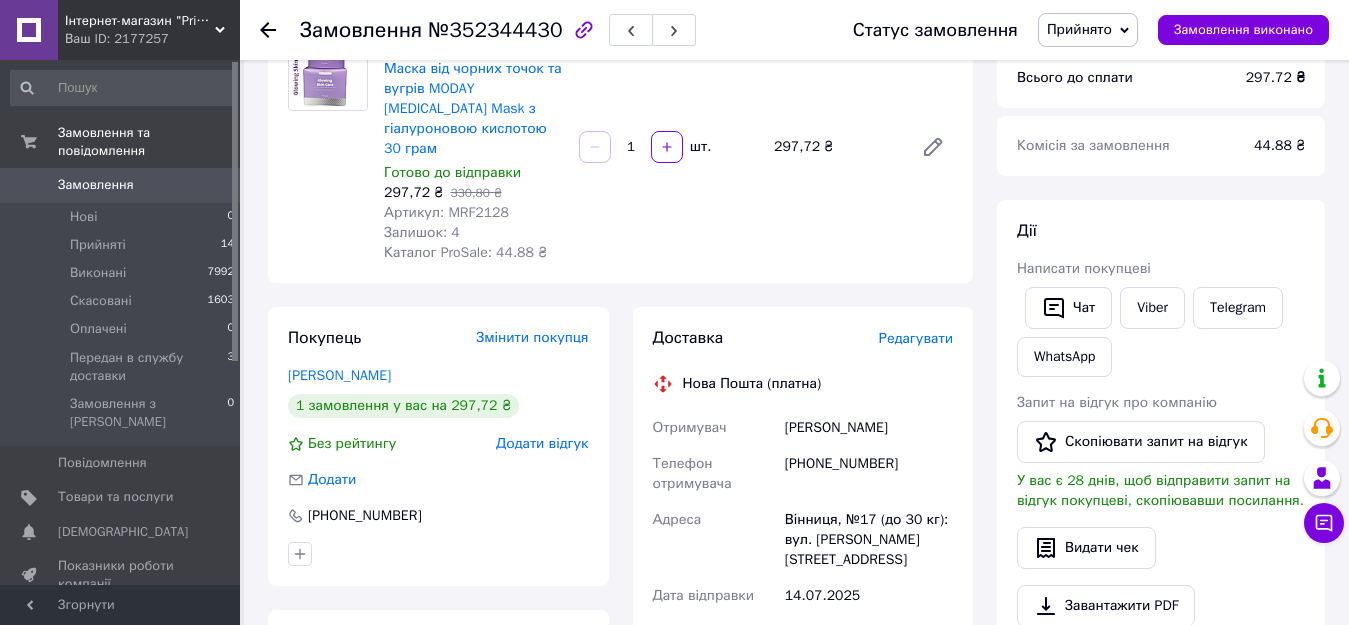 click on "Редагувати" at bounding box center [916, 338] 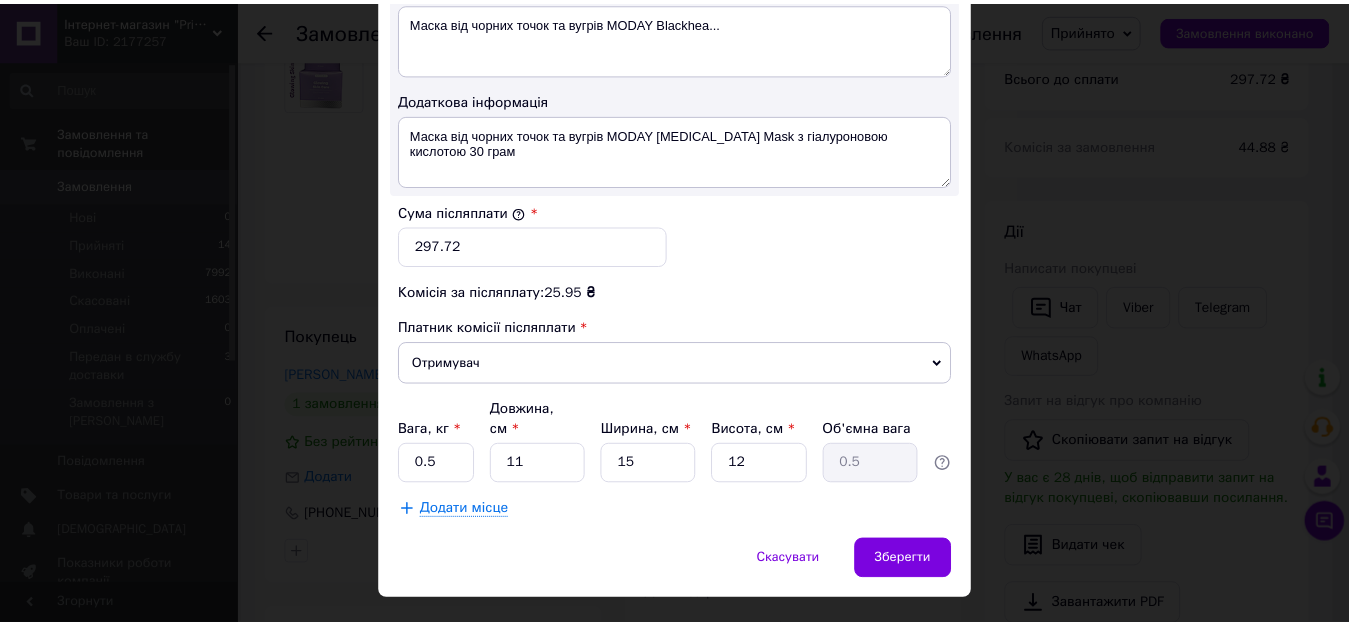 scroll, scrollTop: 1125, scrollLeft: 0, axis: vertical 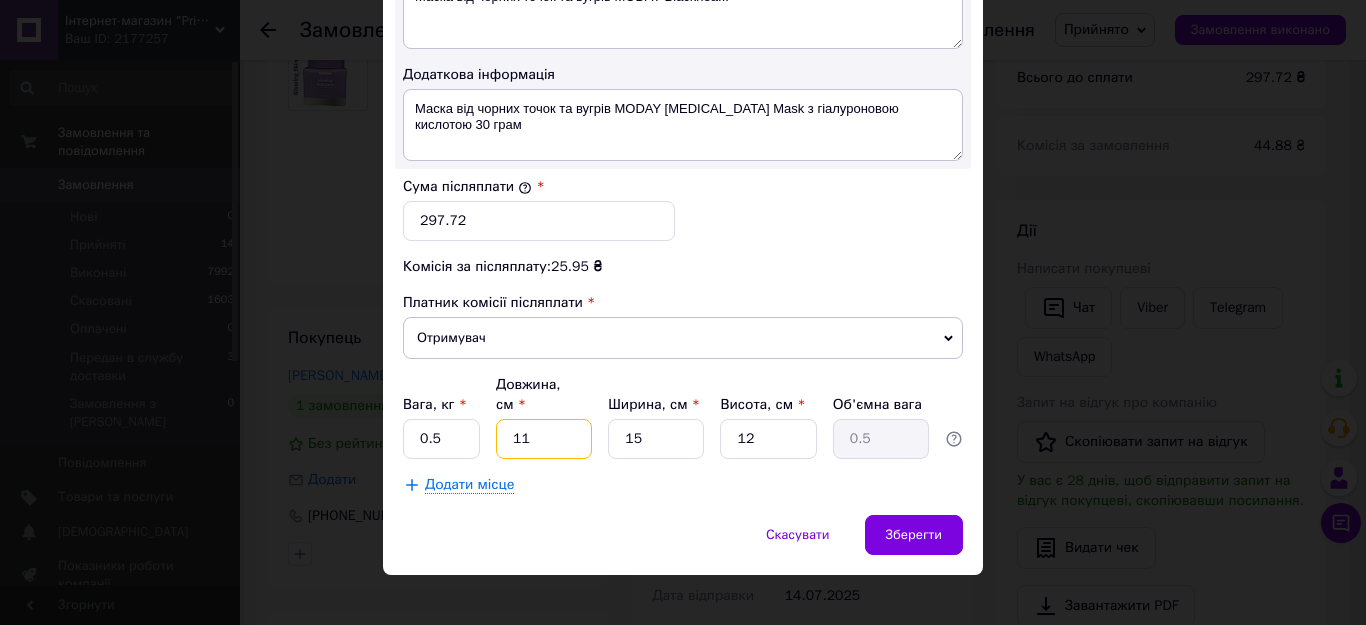 drag, startPoint x: 508, startPoint y: 423, endPoint x: 480, endPoint y: 362, distance: 67.11929 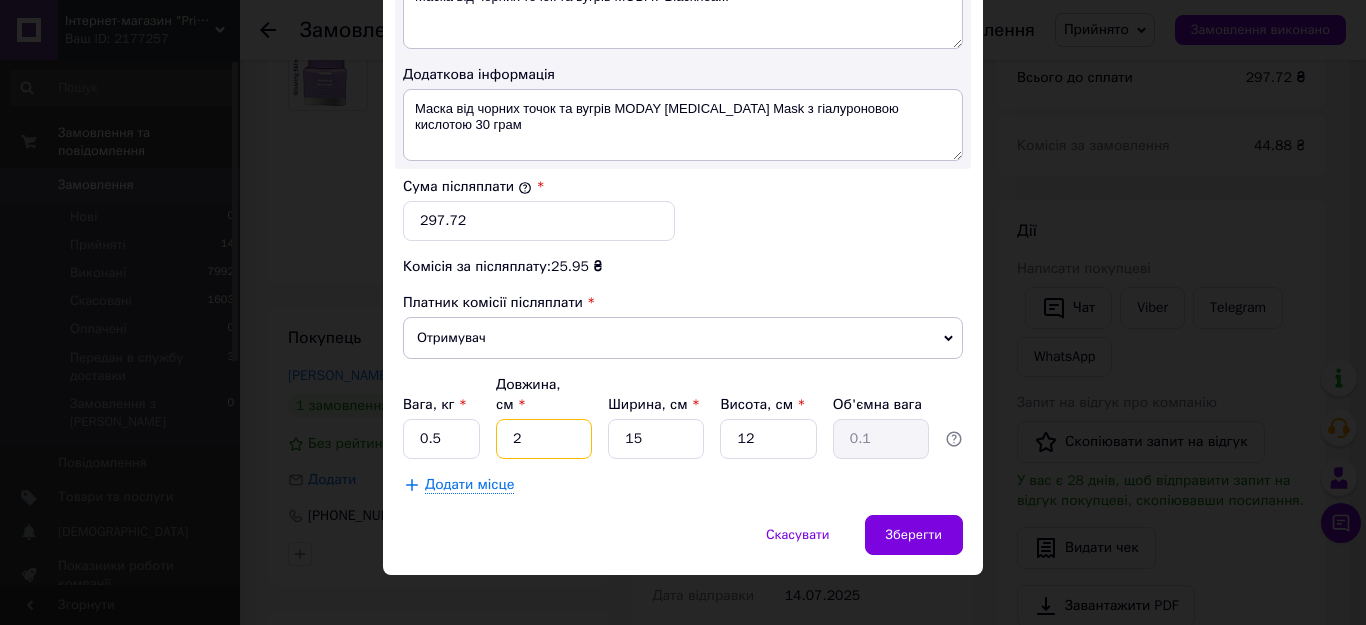 type on "20" 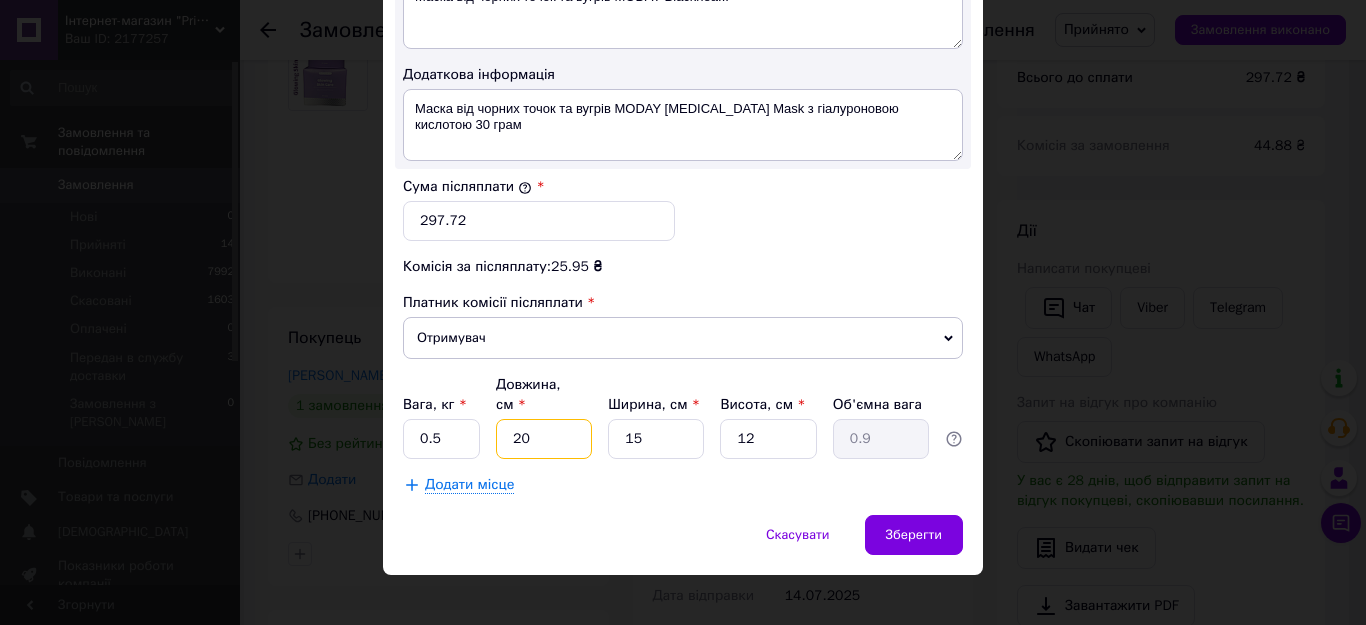 type on "20" 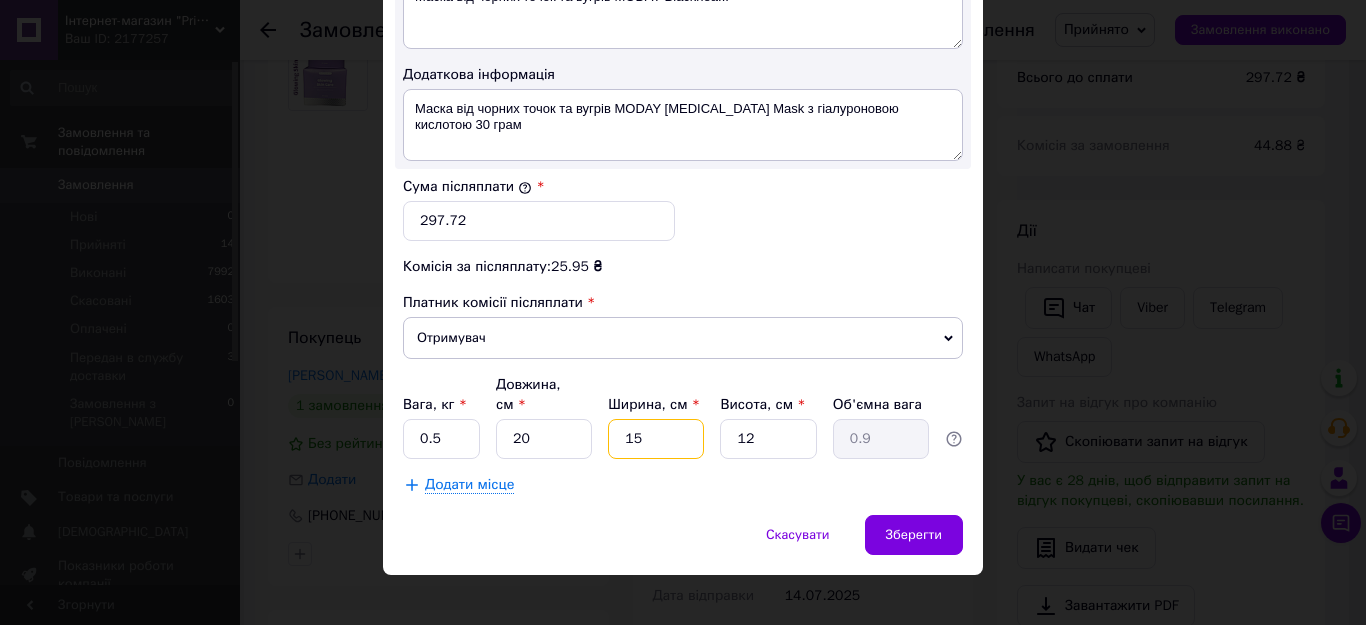 type on "1" 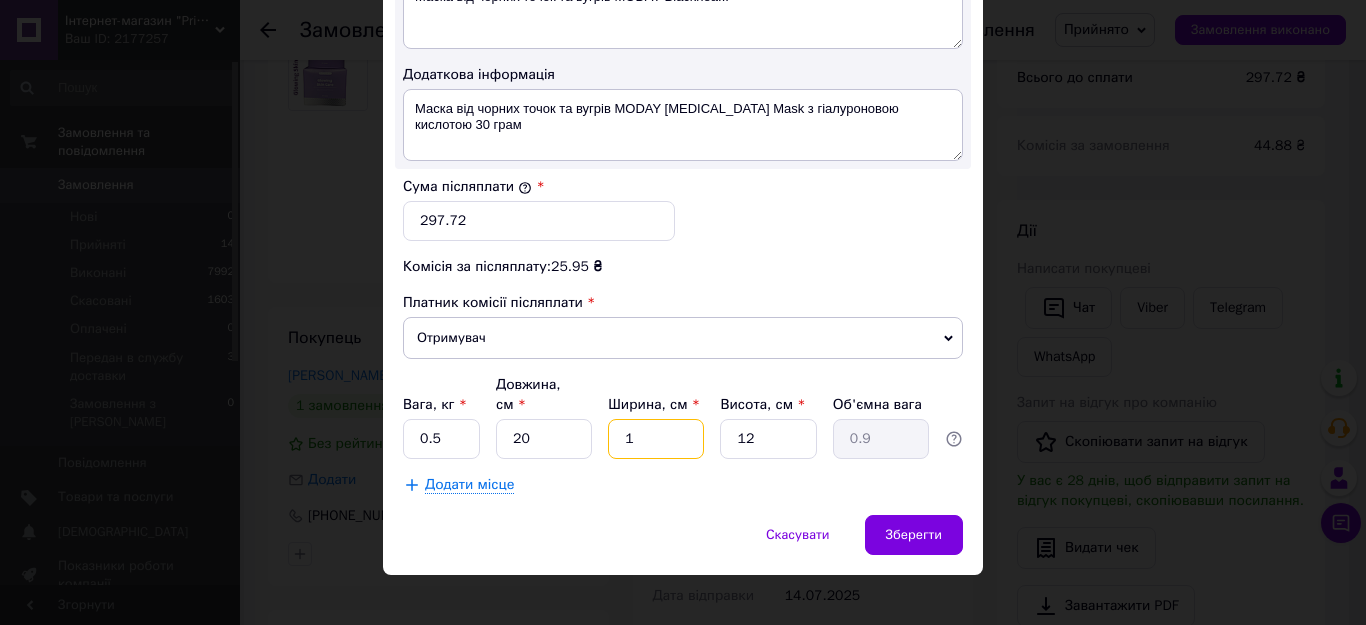 type on "0.1" 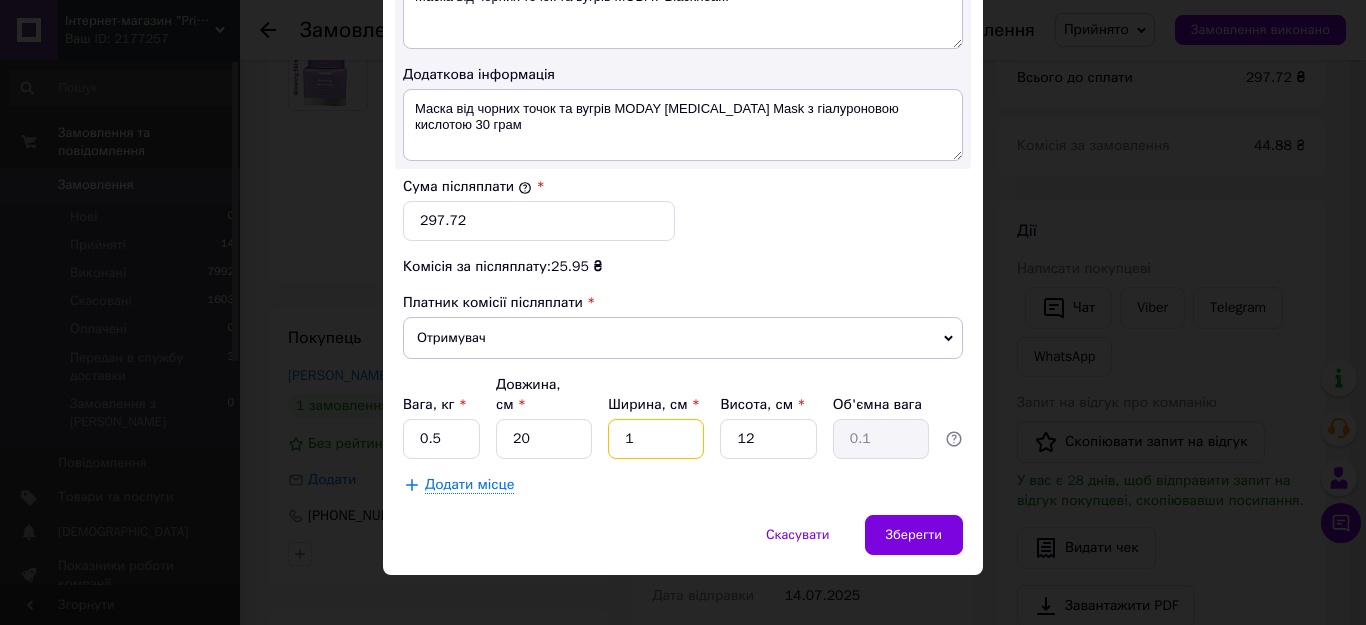 type on "10" 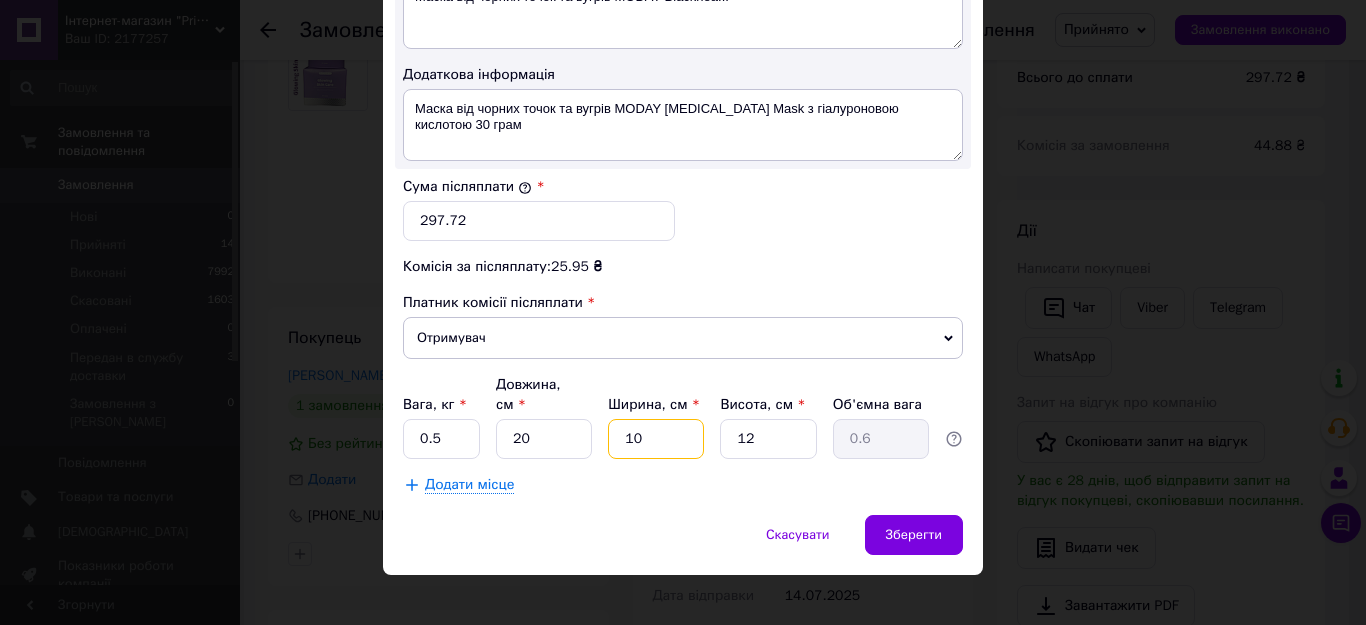 type on "10" 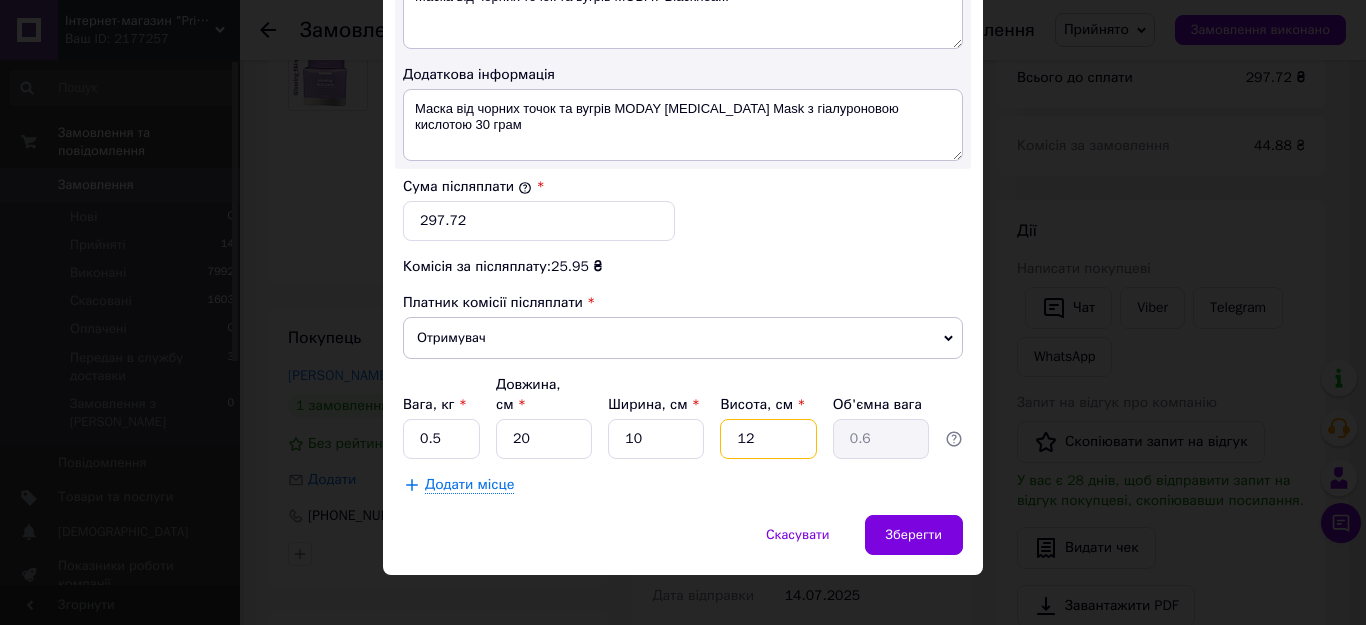 type on "2" 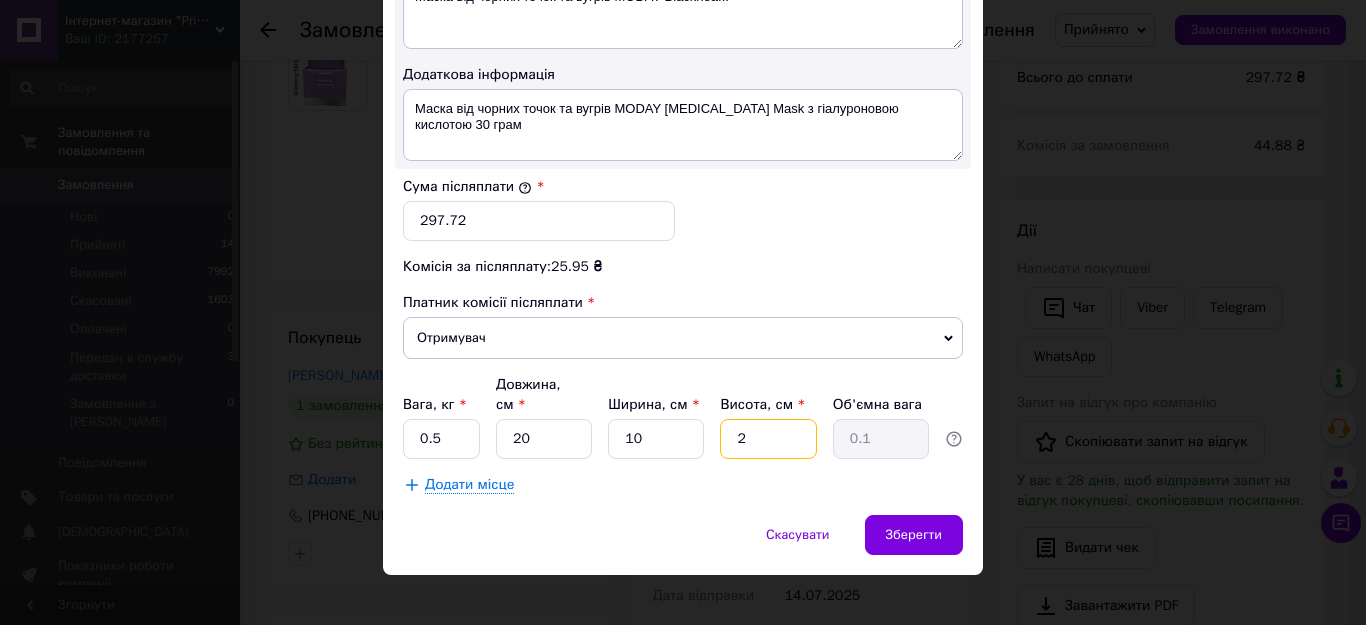 type on "20" 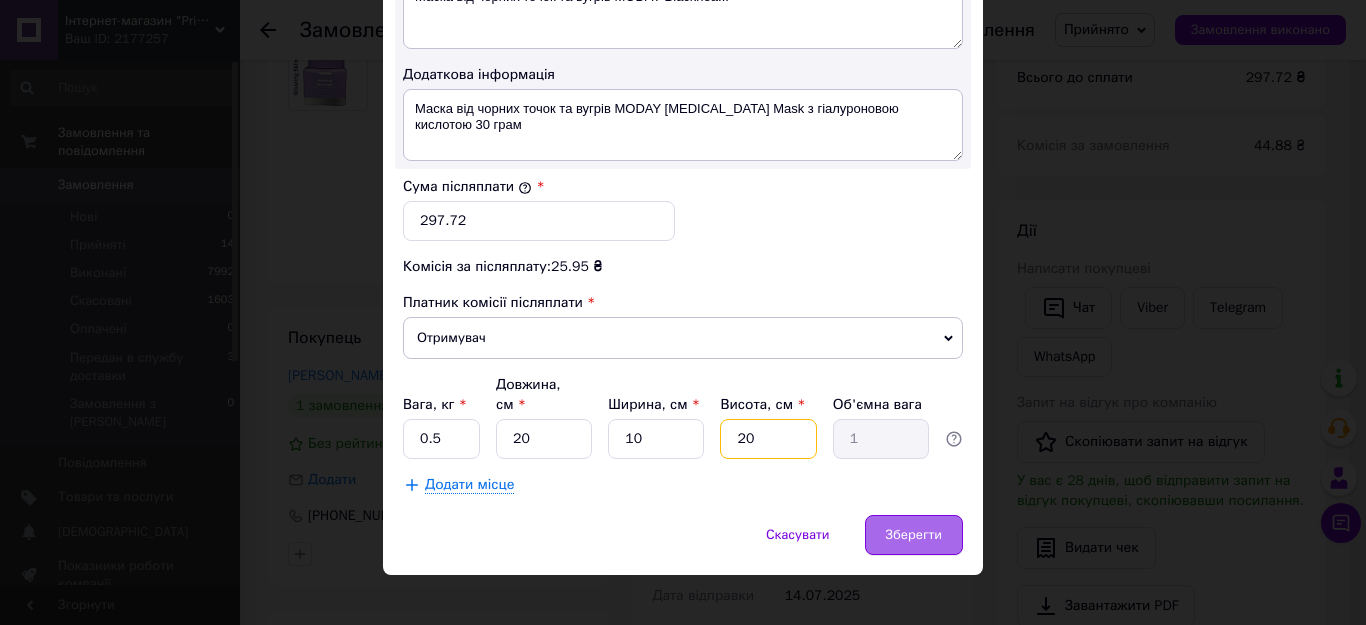 type on "20" 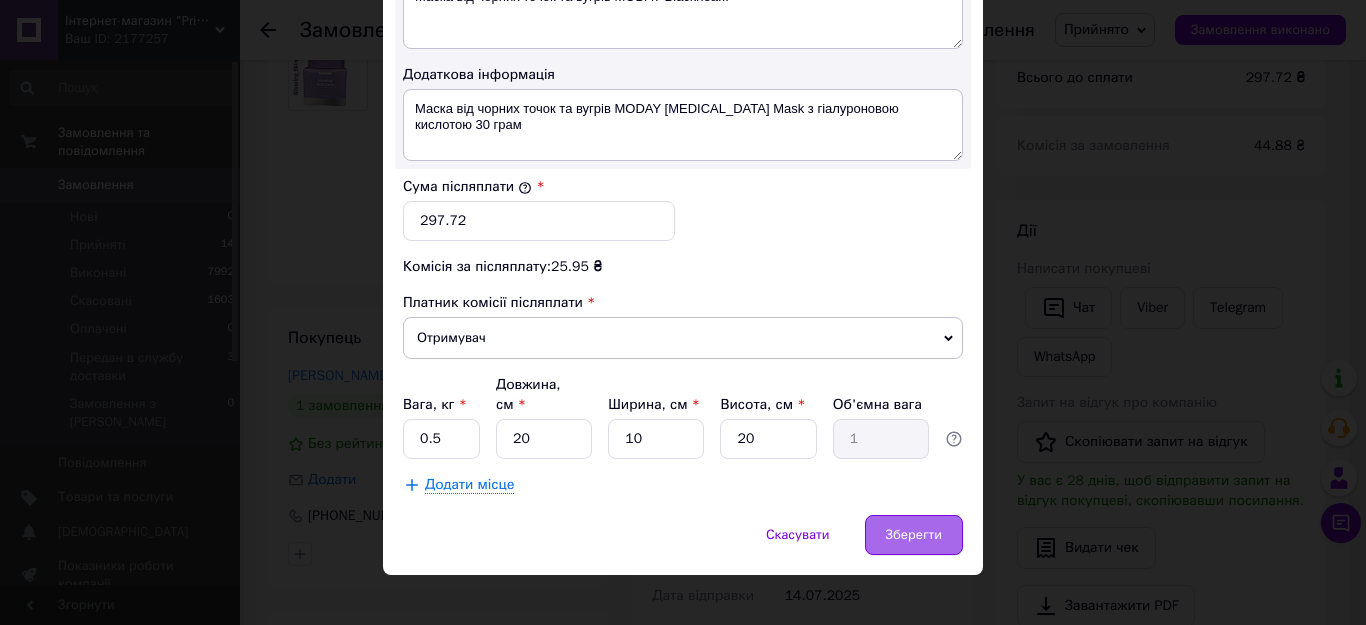 click on "Зберегти" at bounding box center (914, 535) 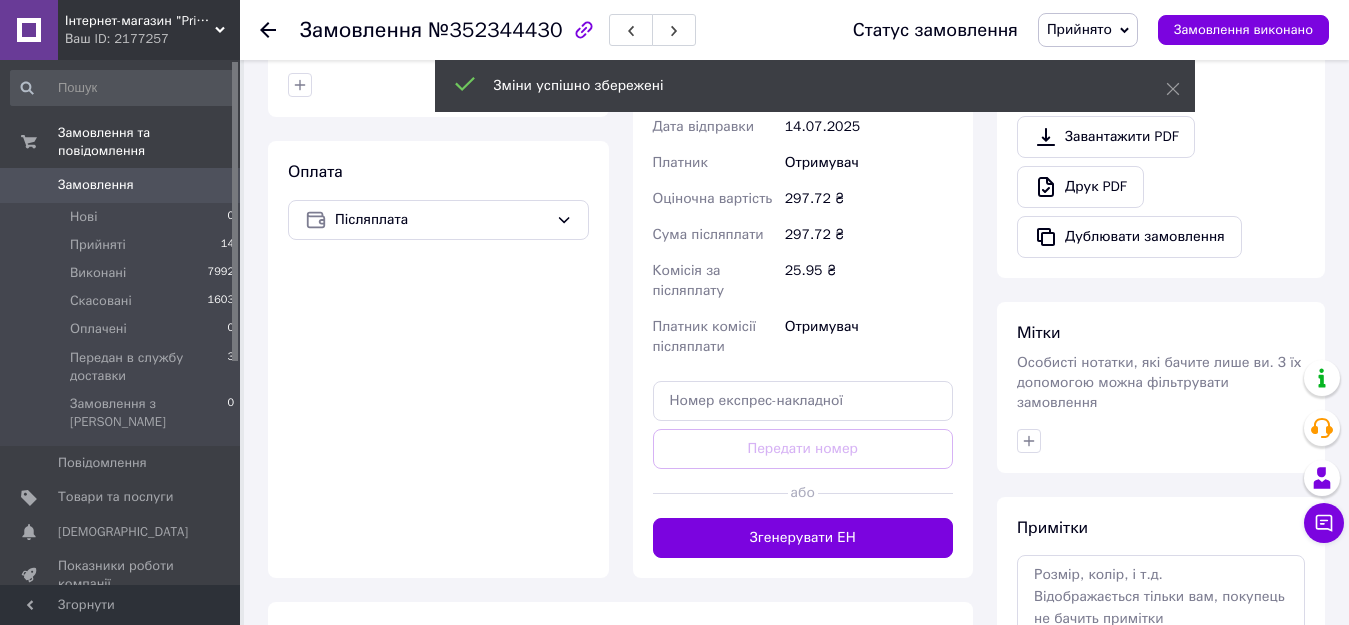 scroll, scrollTop: 700, scrollLeft: 0, axis: vertical 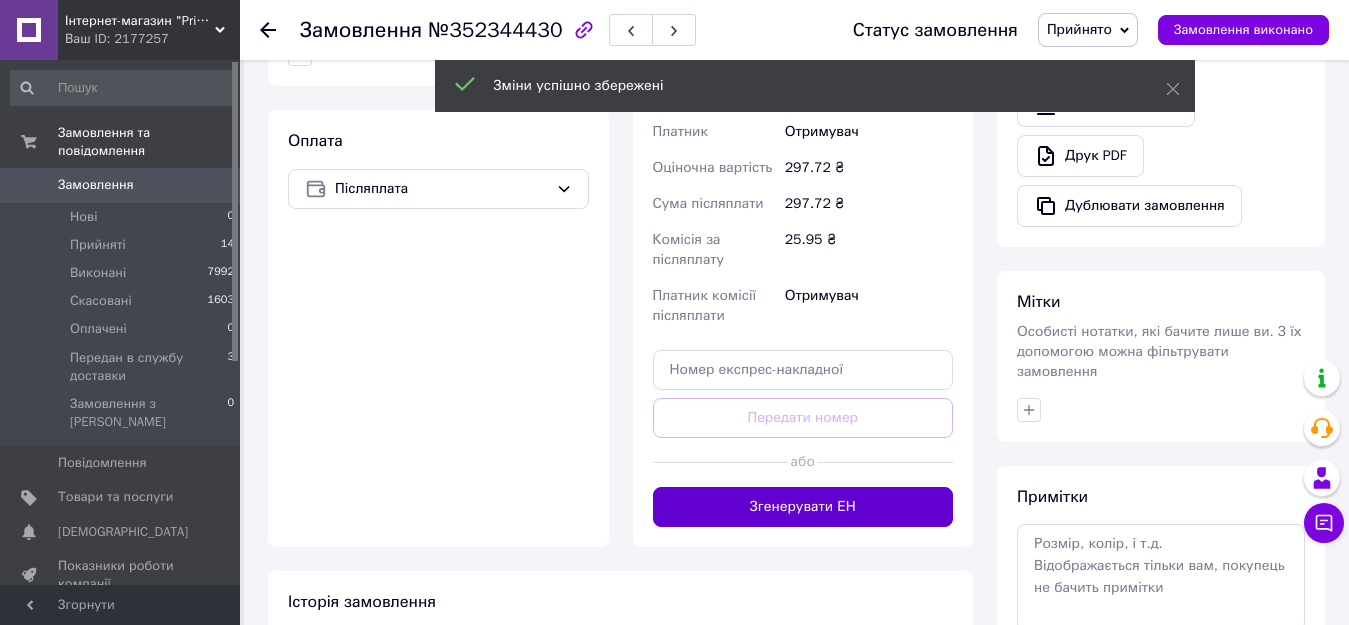 click on "Згенерувати ЕН" at bounding box center (803, 507) 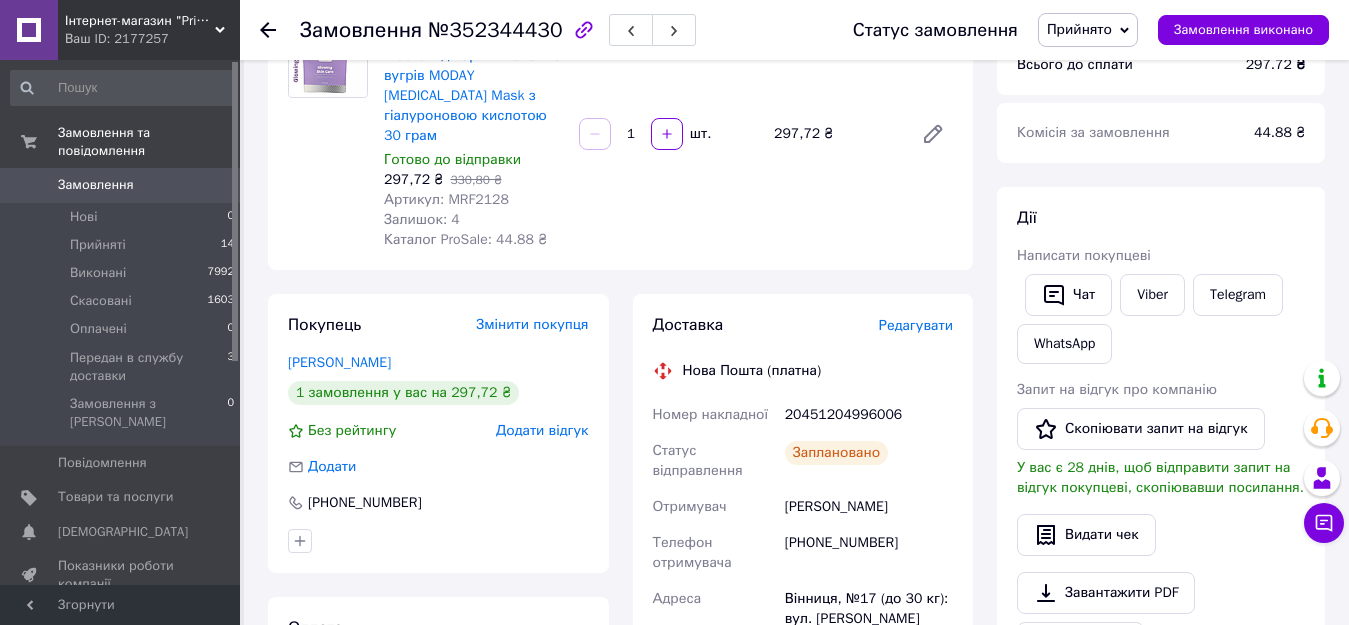 scroll, scrollTop: 0, scrollLeft: 0, axis: both 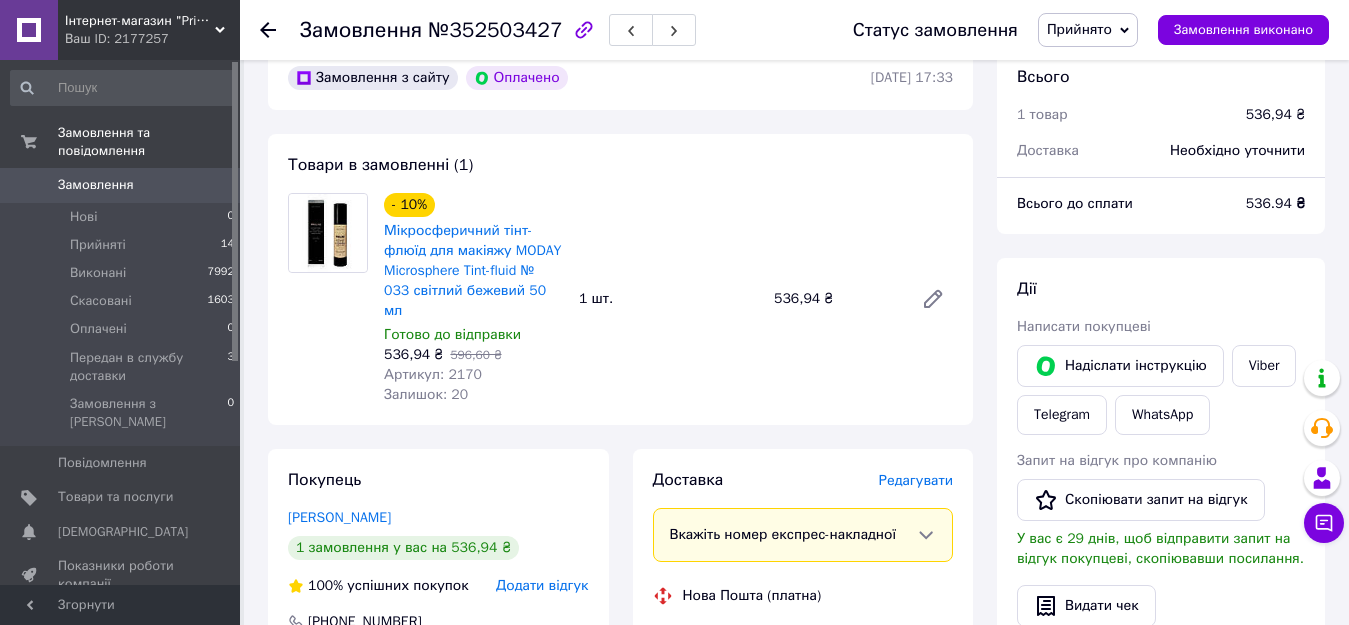 click on "Редагувати" at bounding box center (916, 480) 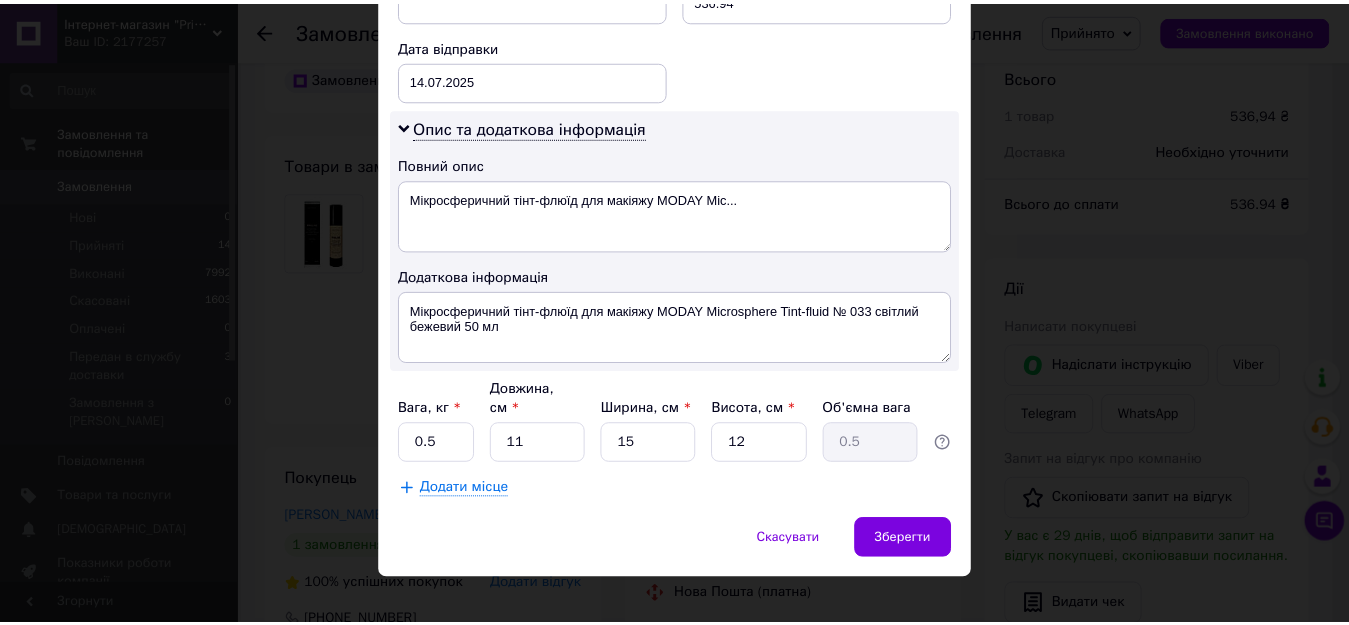 scroll, scrollTop: 927, scrollLeft: 0, axis: vertical 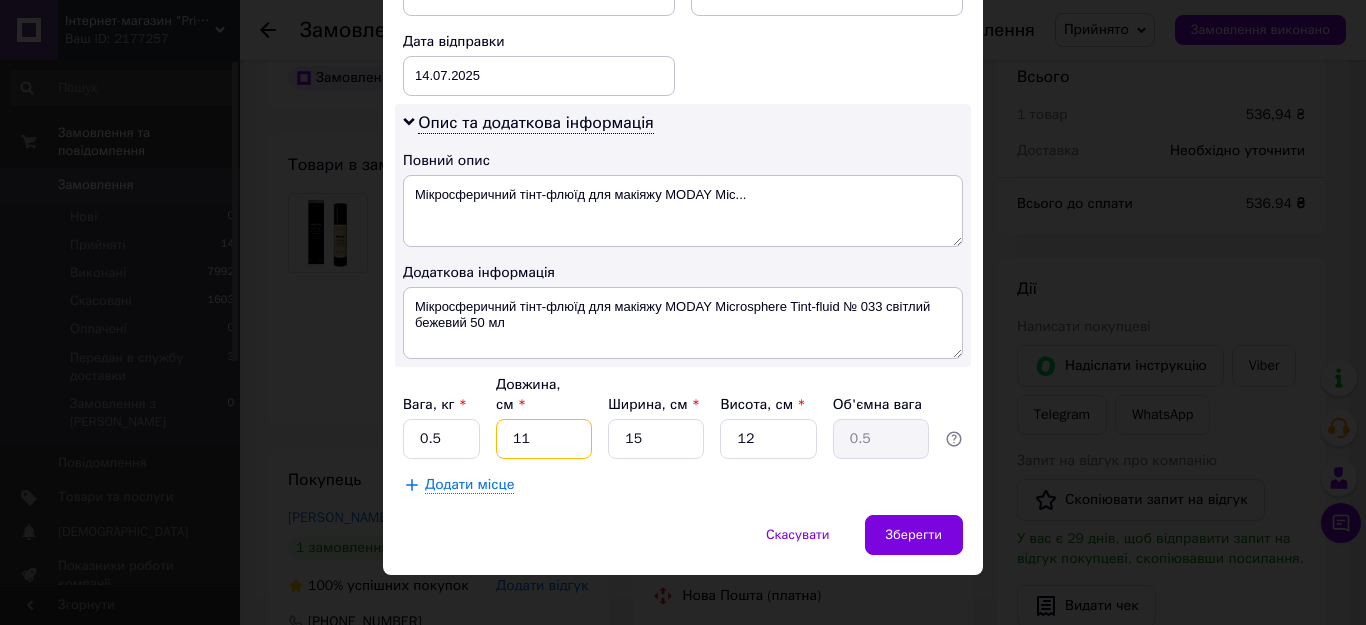 drag, startPoint x: 508, startPoint y: 420, endPoint x: 535, endPoint y: 423, distance: 27.166155 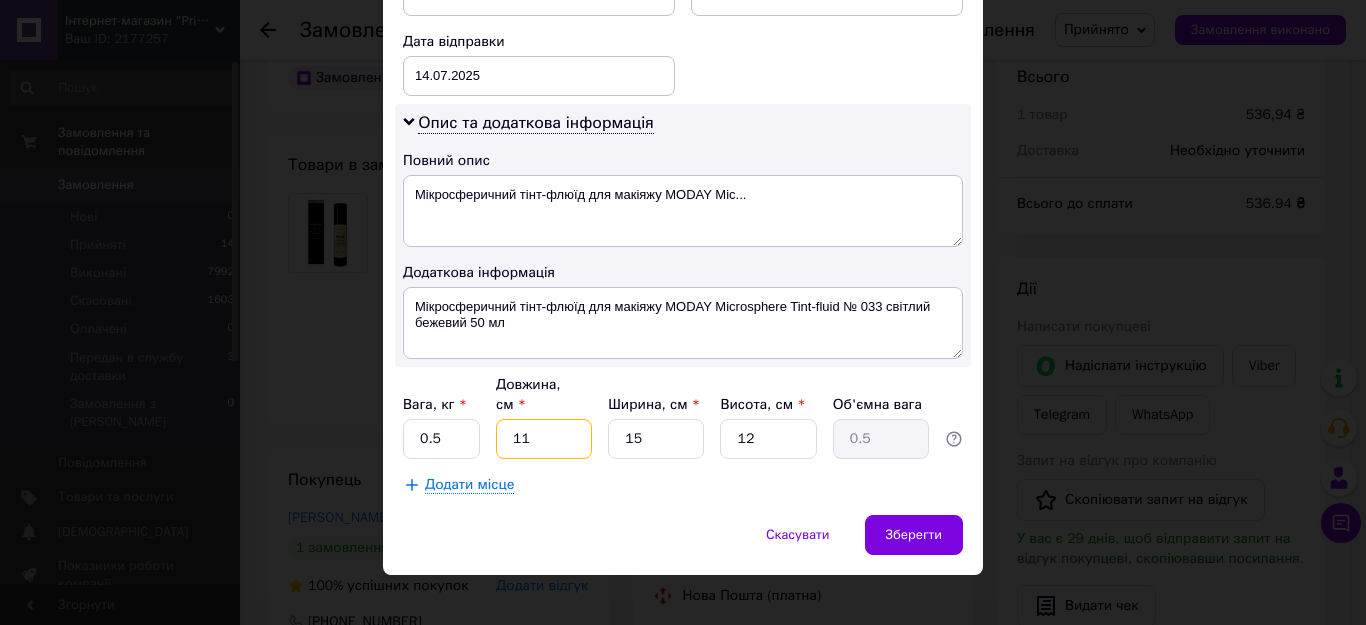 type on "2" 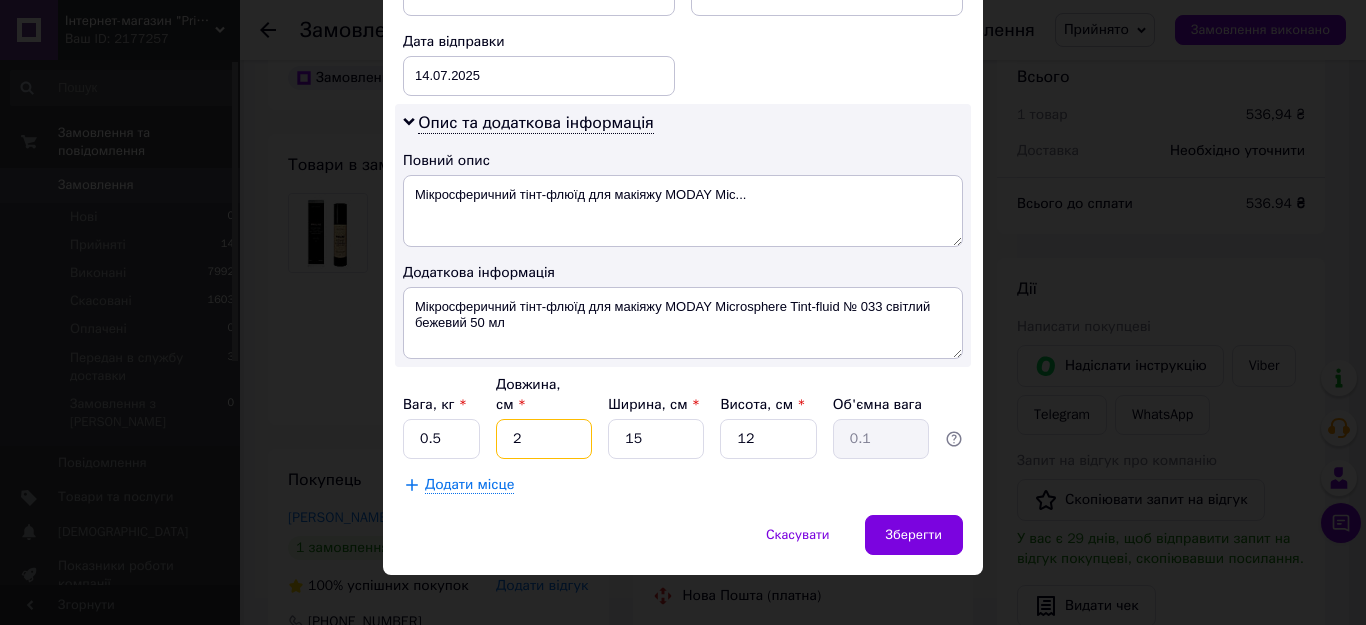 type on "20" 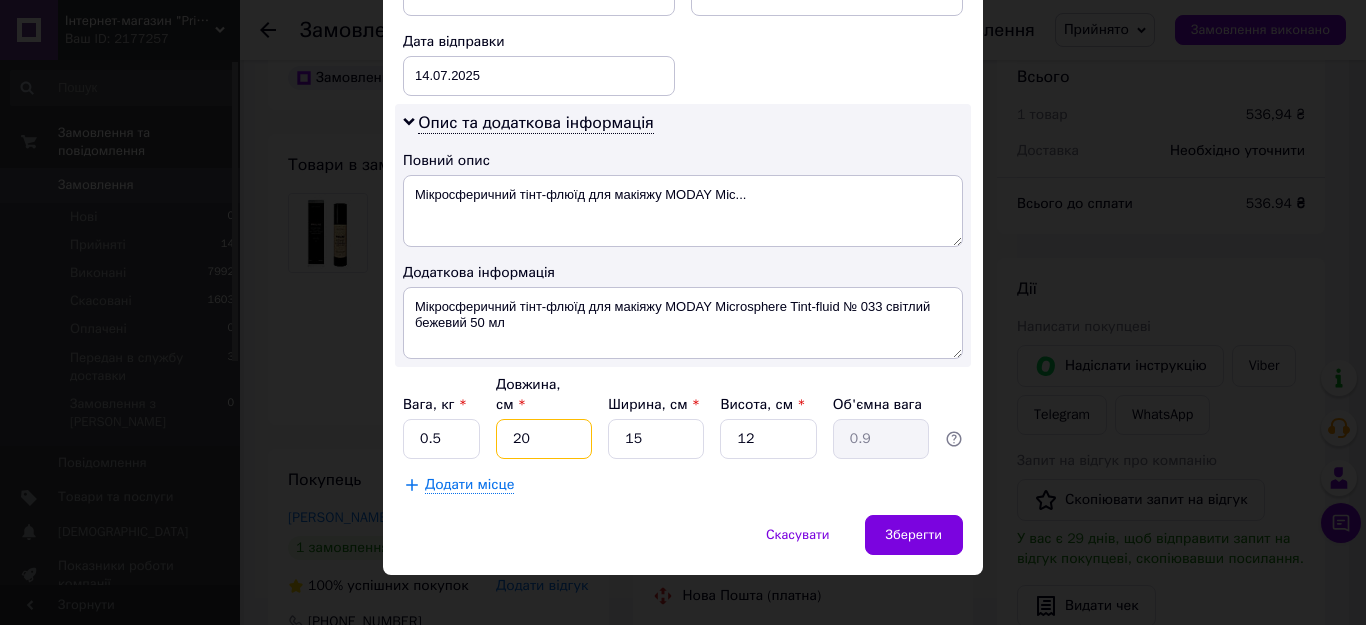type on "20" 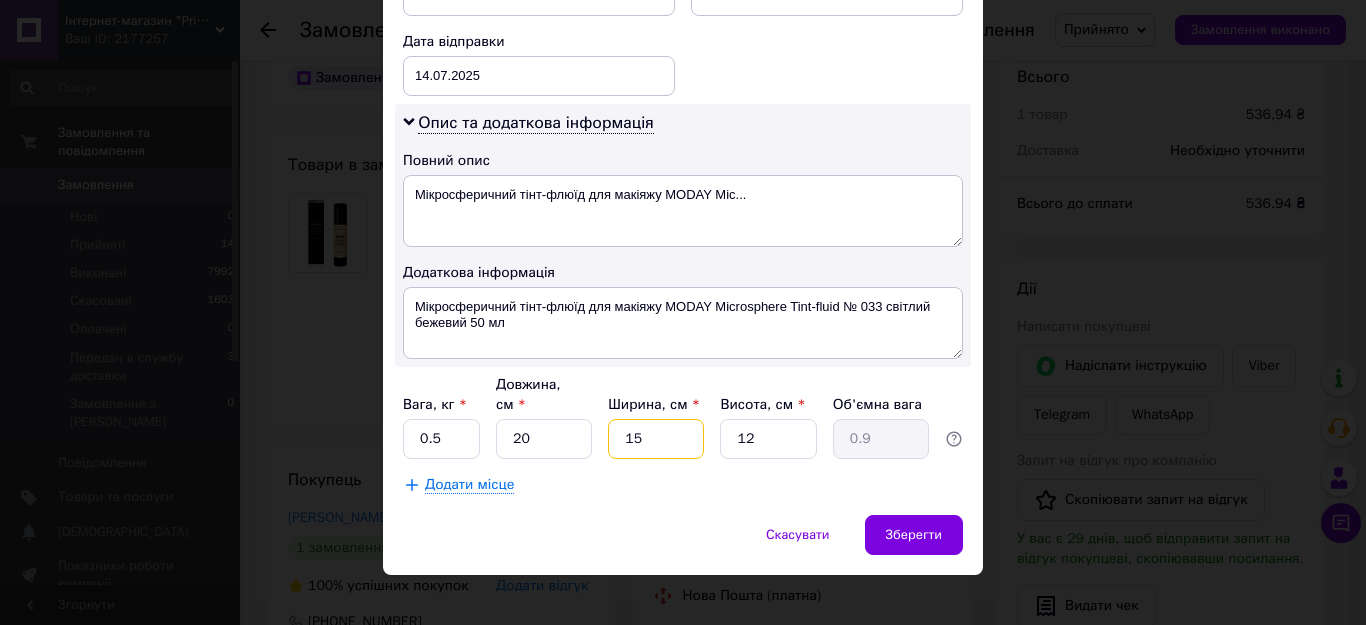 type on "2" 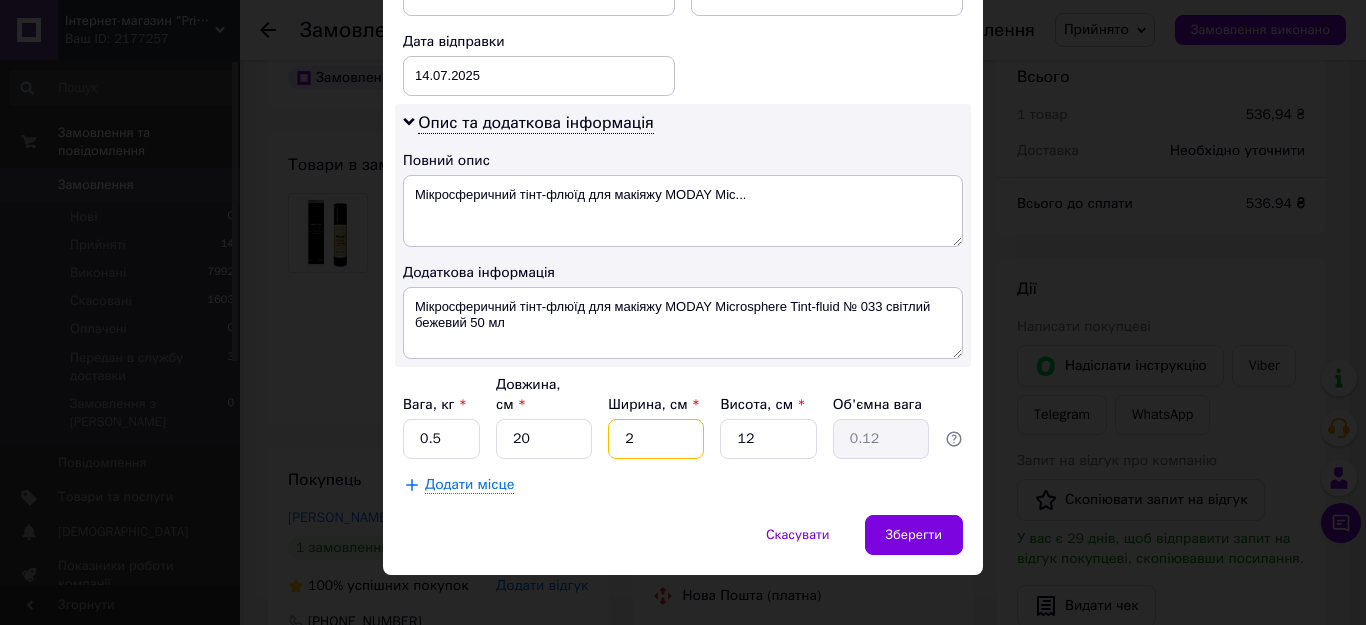 type on "20" 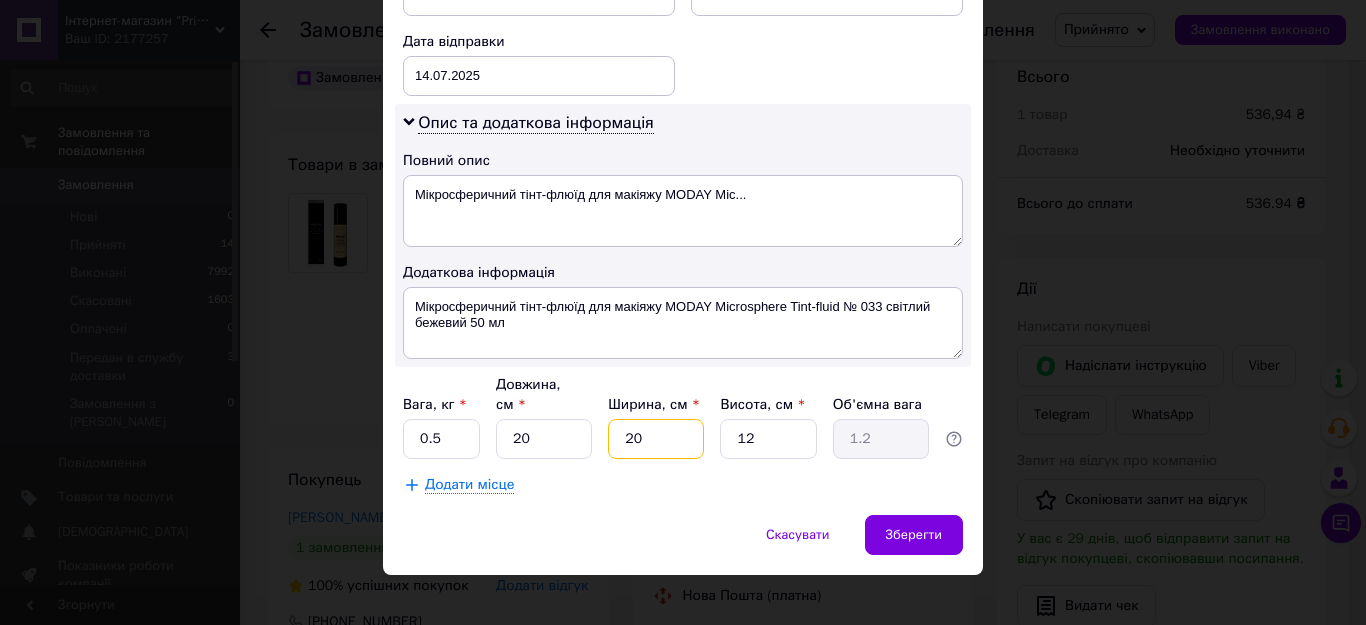 type on "20" 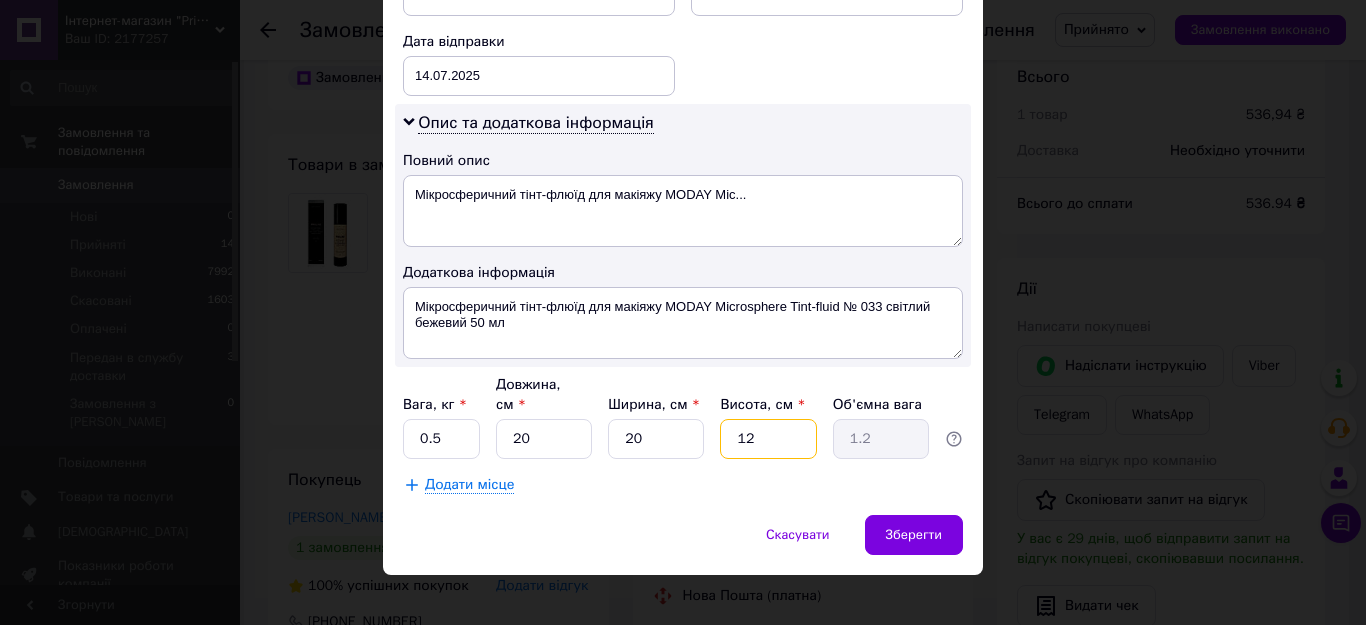 type on "1" 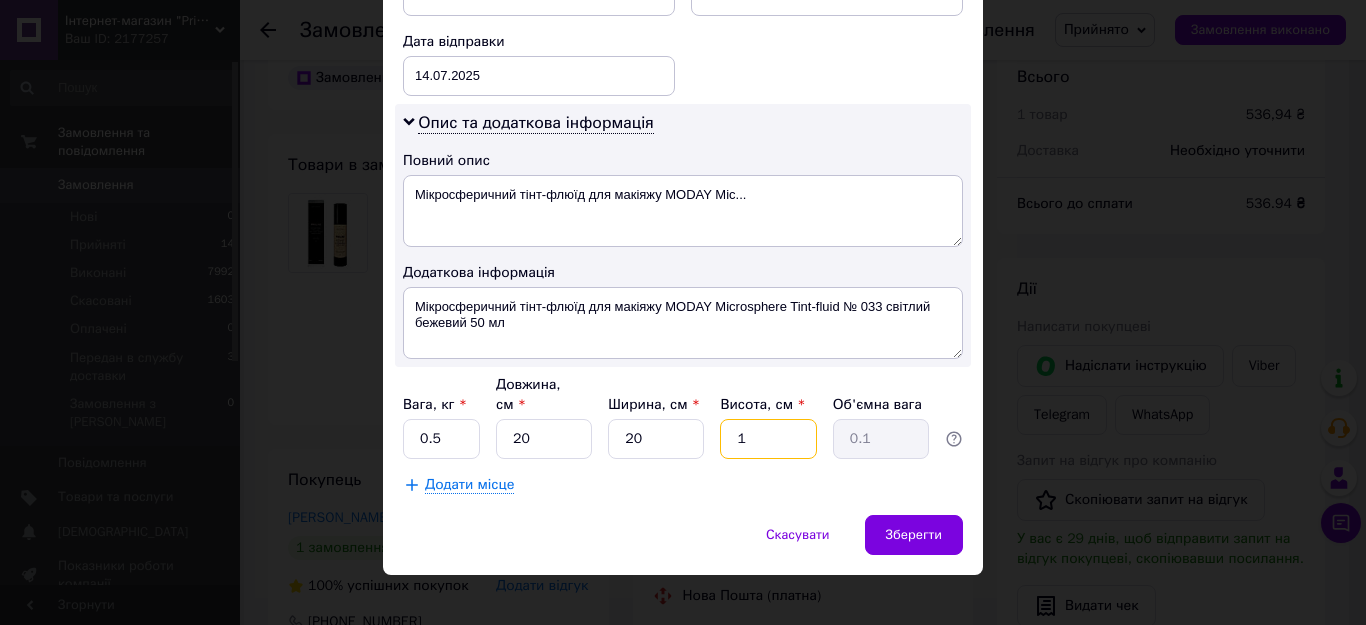 type on "10" 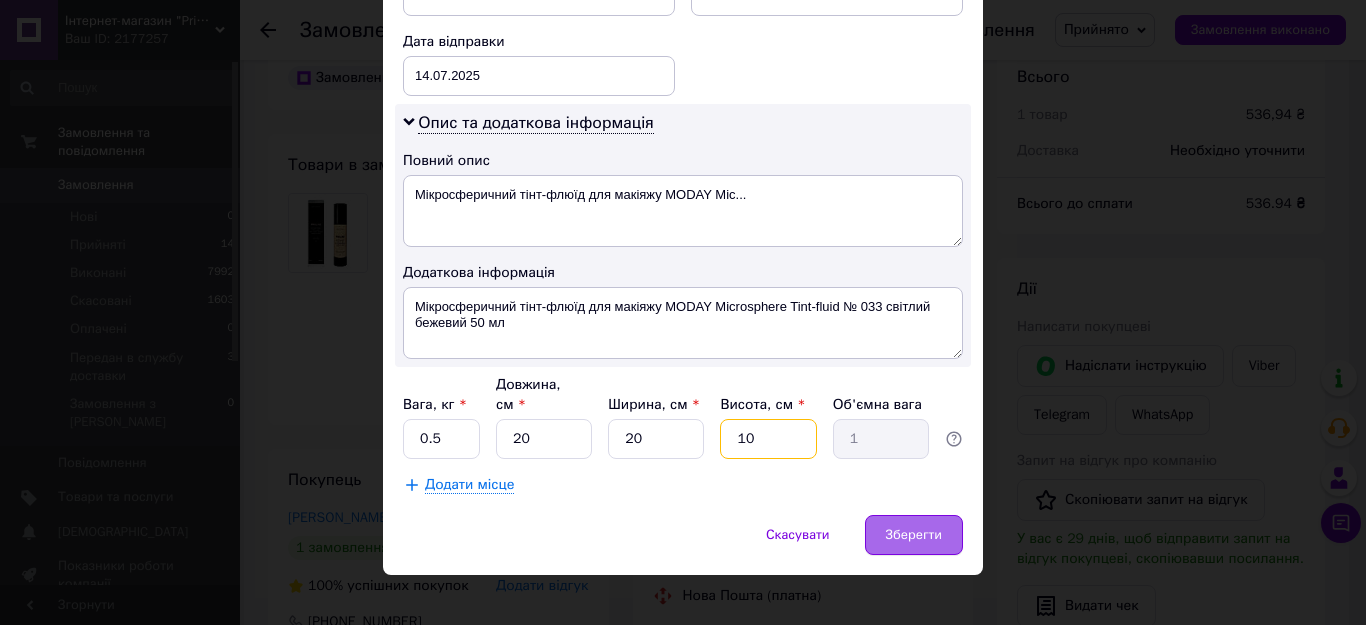 type on "10" 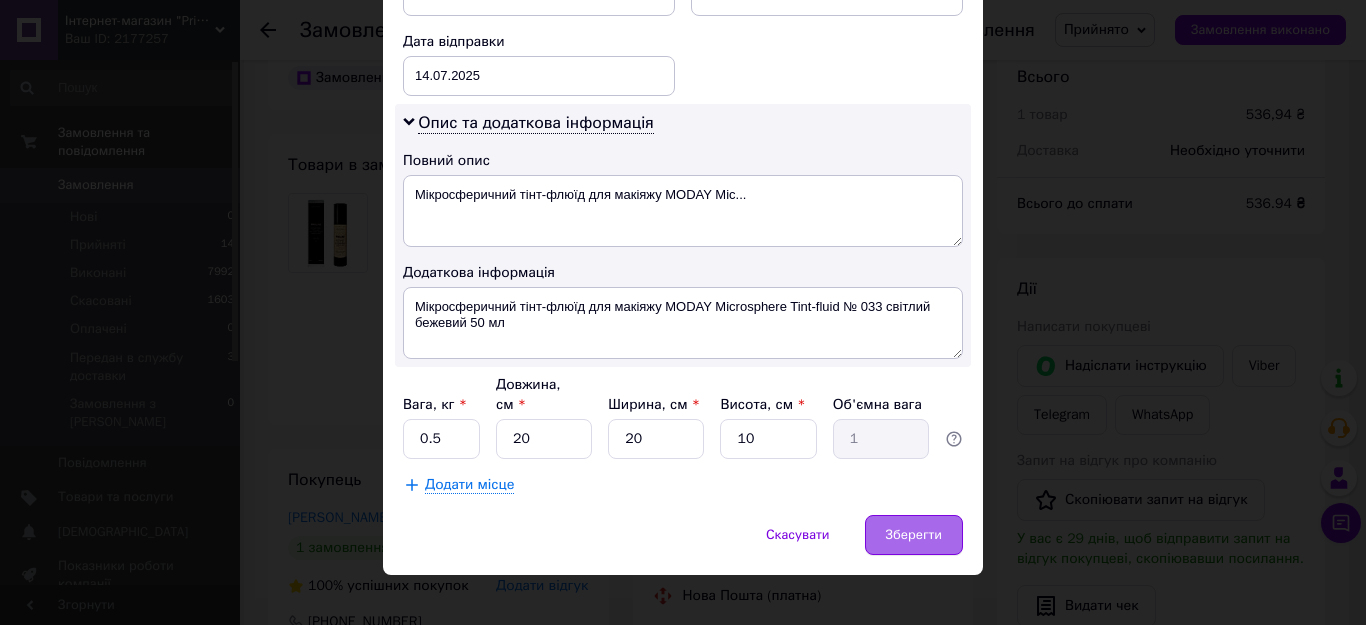 click on "Зберегти" at bounding box center [914, 535] 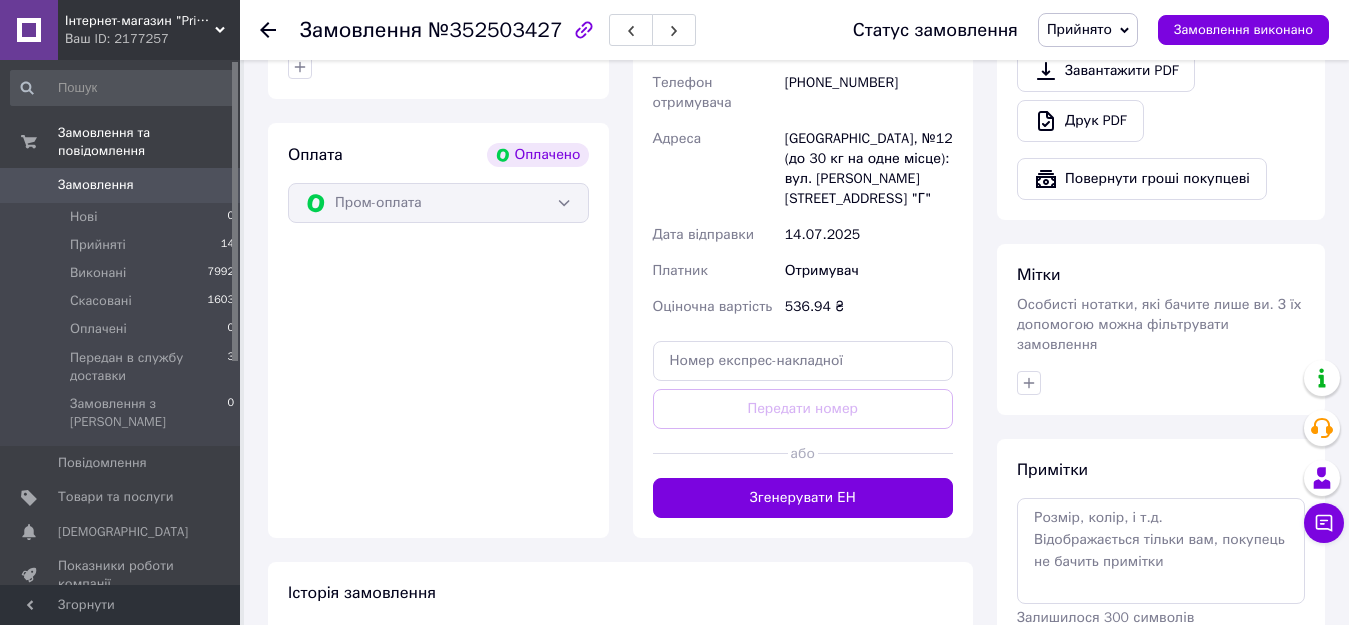scroll, scrollTop: 700, scrollLeft: 0, axis: vertical 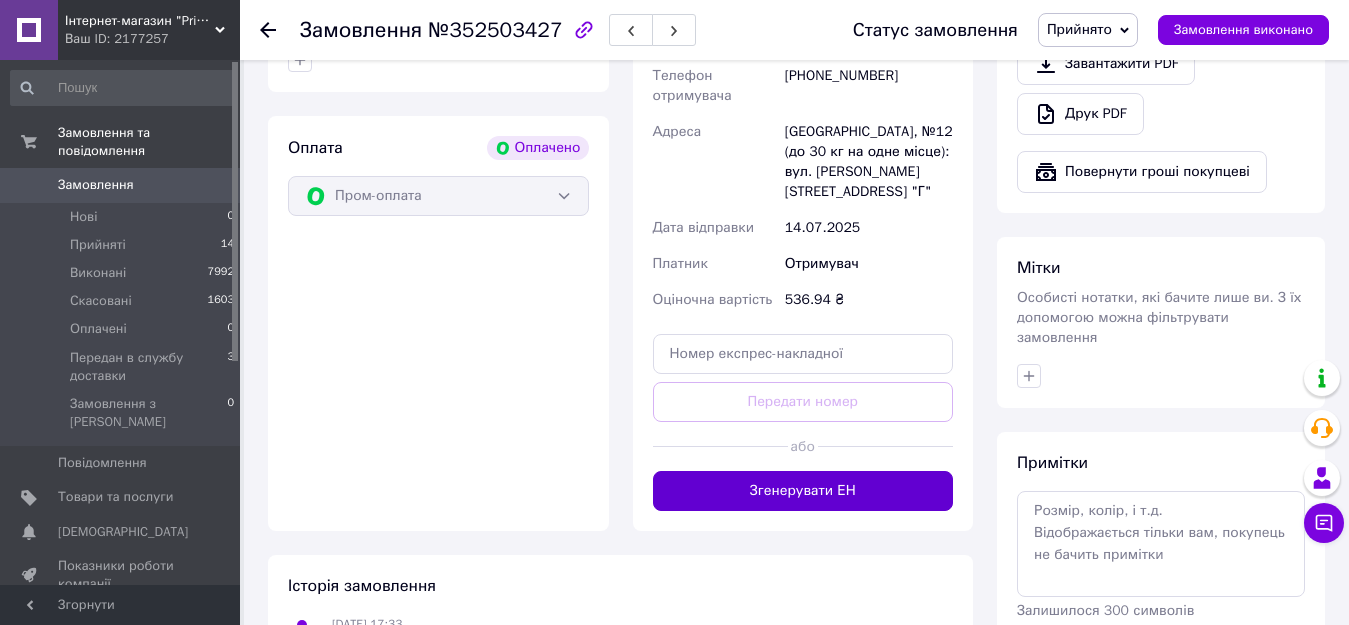 click on "Згенерувати ЕН" at bounding box center (803, 491) 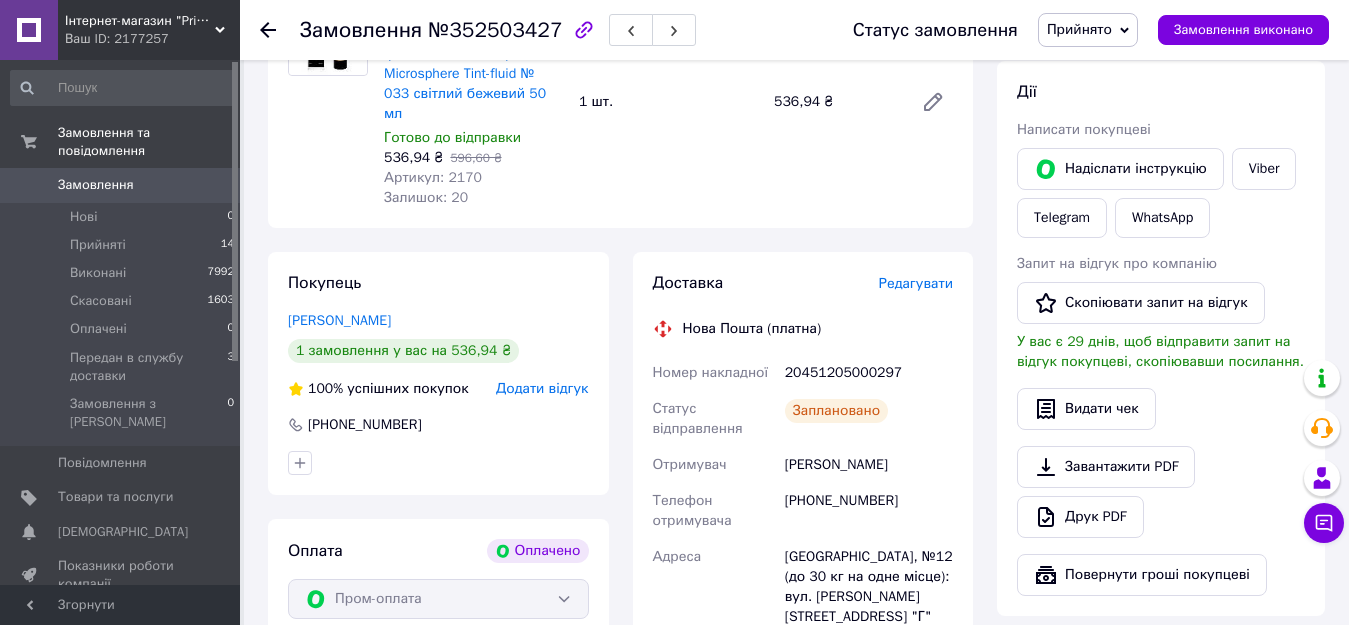 scroll, scrollTop: 300, scrollLeft: 0, axis: vertical 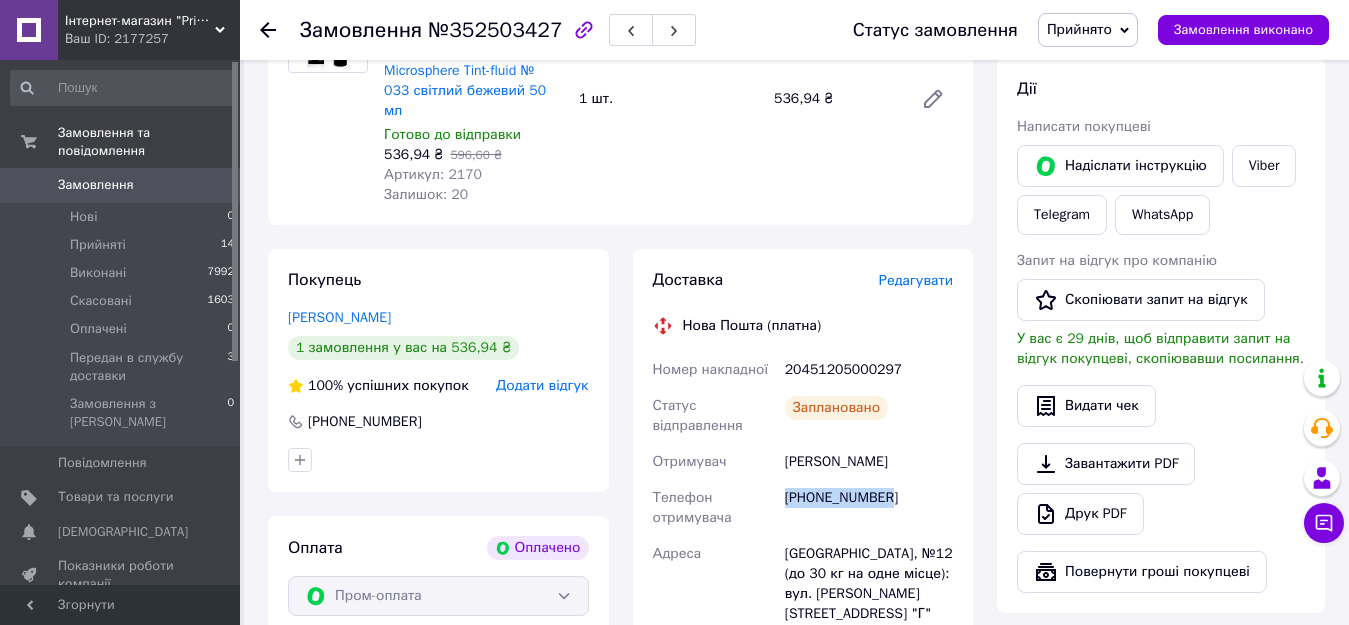 drag, startPoint x: 786, startPoint y: 474, endPoint x: 904, endPoint y: 488, distance: 118.82761 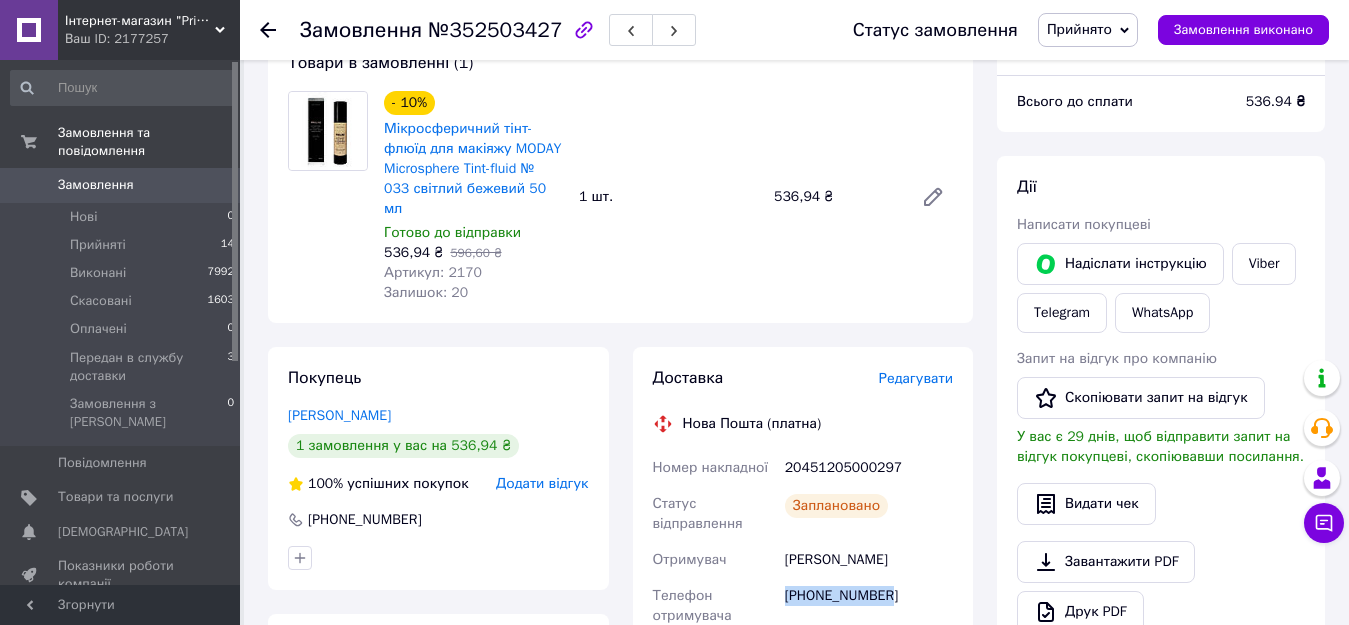 scroll, scrollTop: 100, scrollLeft: 0, axis: vertical 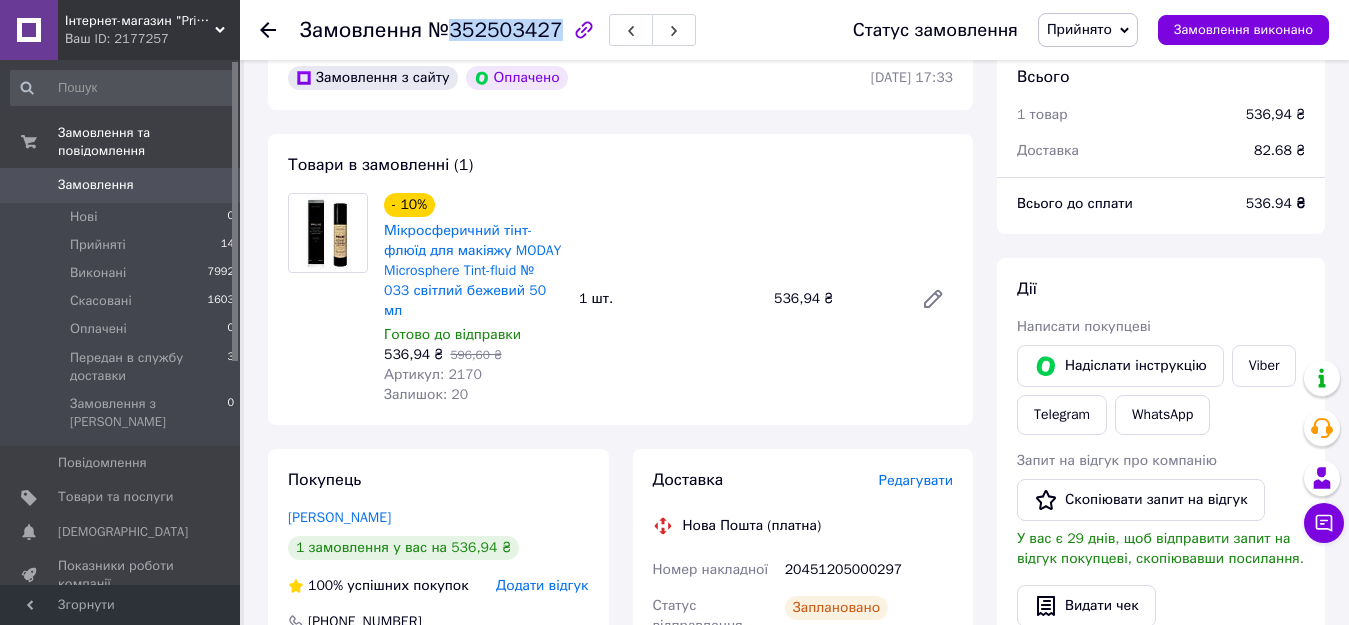 drag, startPoint x: 444, startPoint y: 29, endPoint x: 545, endPoint y: 29, distance: 101 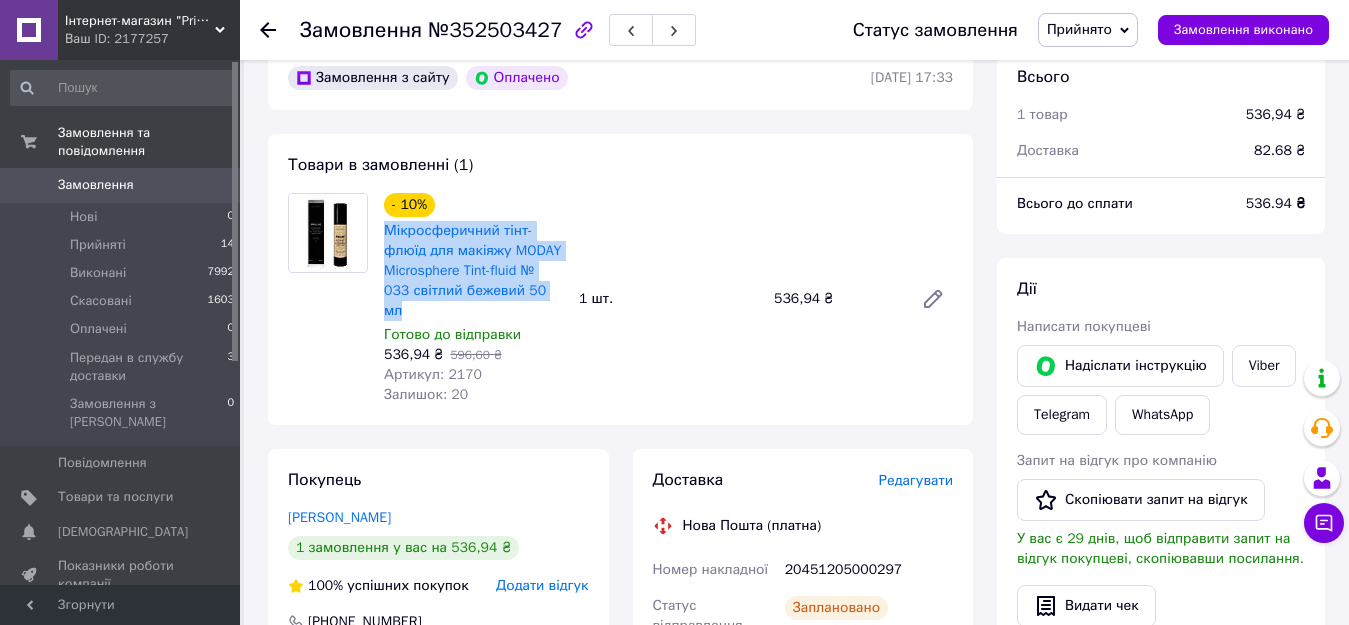 drag, startPoint x: 378, startPoint y: 231, endPoint x: 564, endPoint y: 284, distance: 193.40372 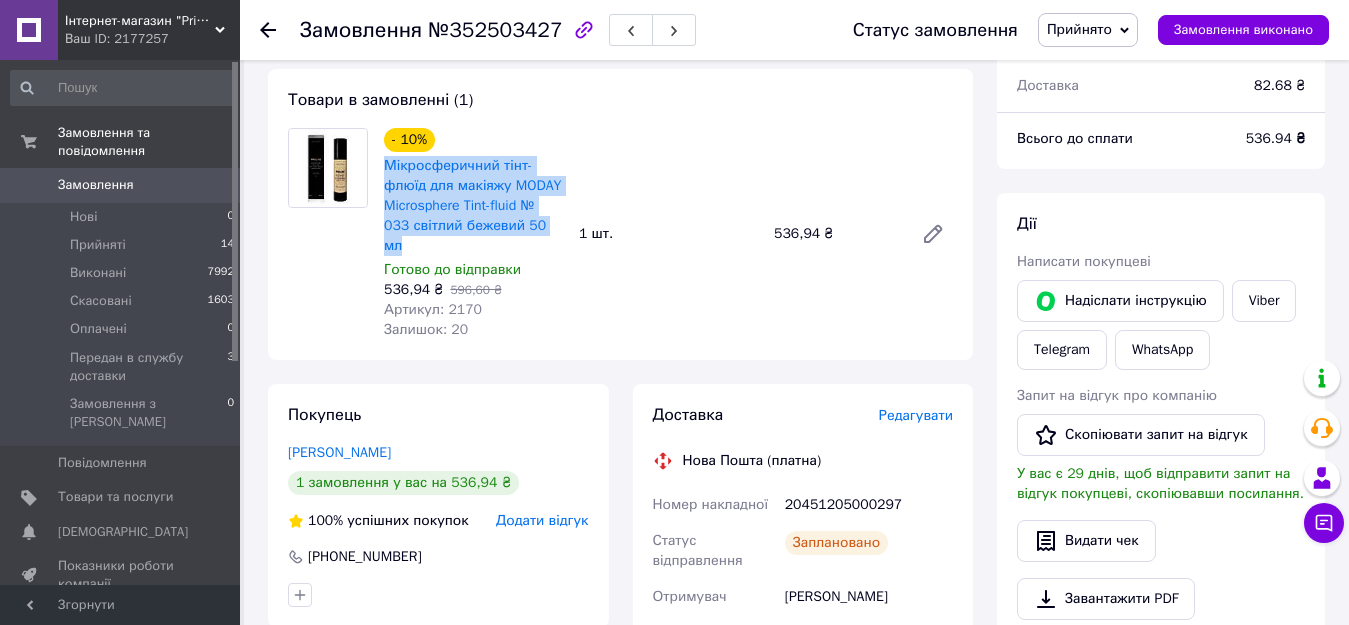 scroll, scrollTop: 200, scrollLeft: 0, axis: vertical 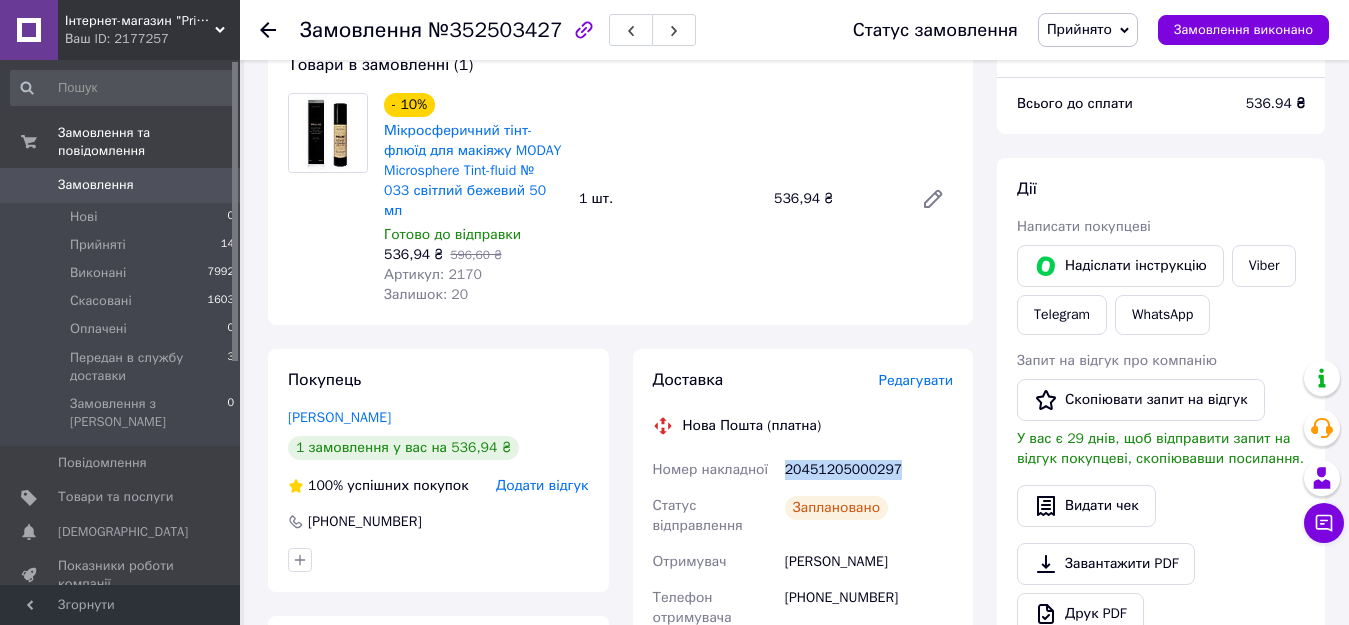 drag, startPoint x: 785, startPoint y: 452, endPoint x: 895, endPoint y: 450, distance: 110.01818 